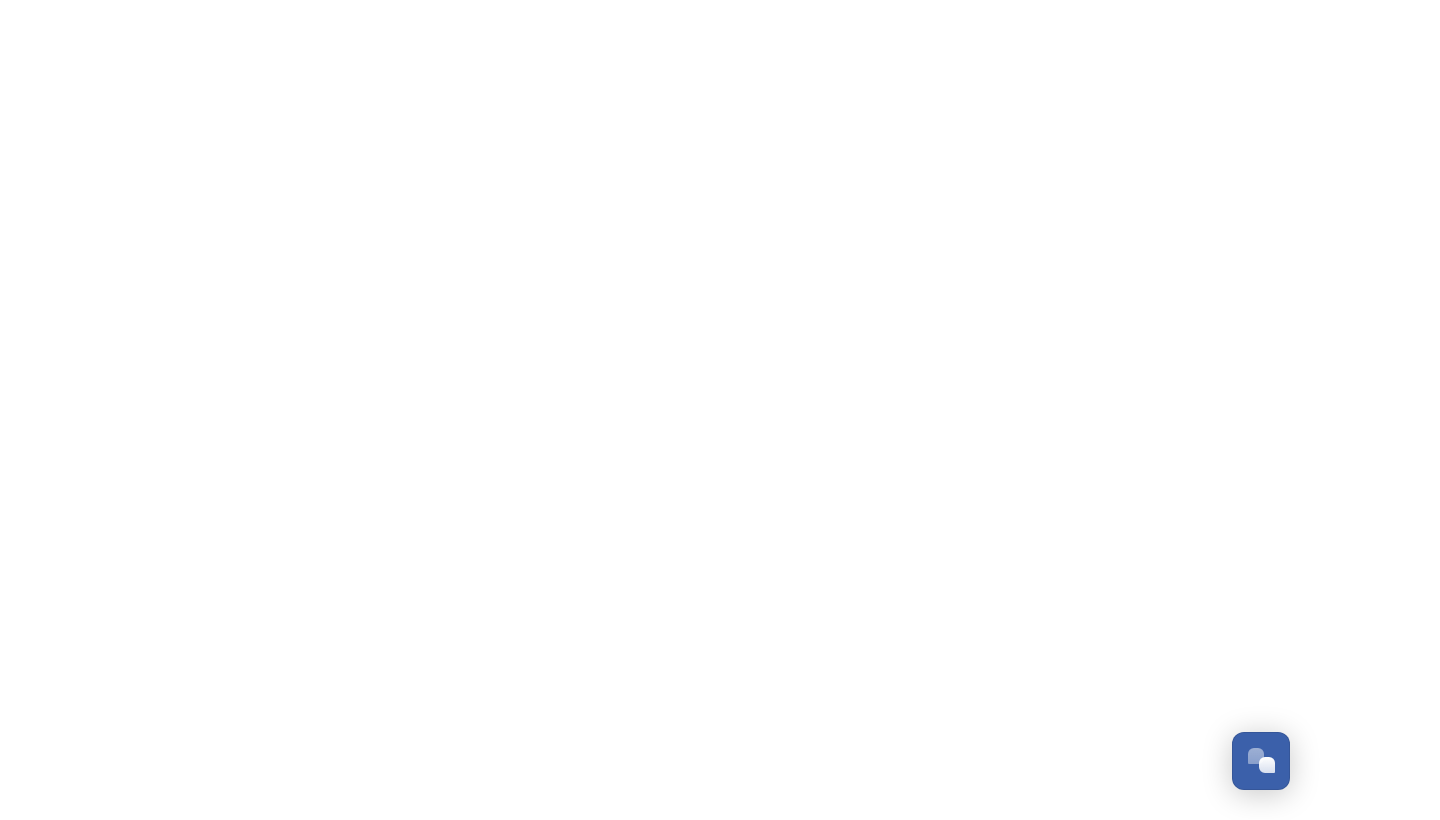 scroll, scrollTop: 0, scrollLeft: 0, axis: both 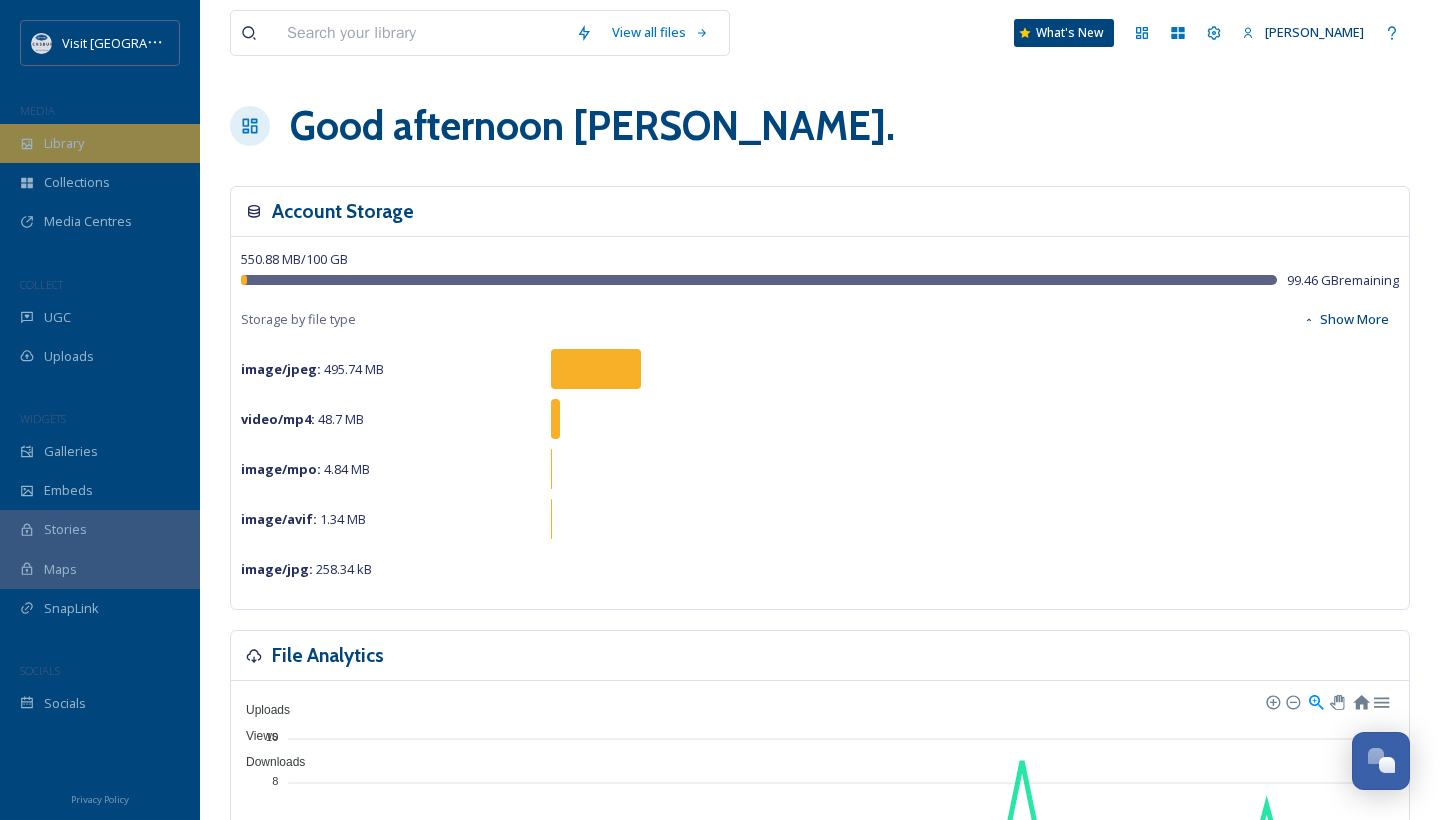 click on "Library" at bounding box center [100, 143] 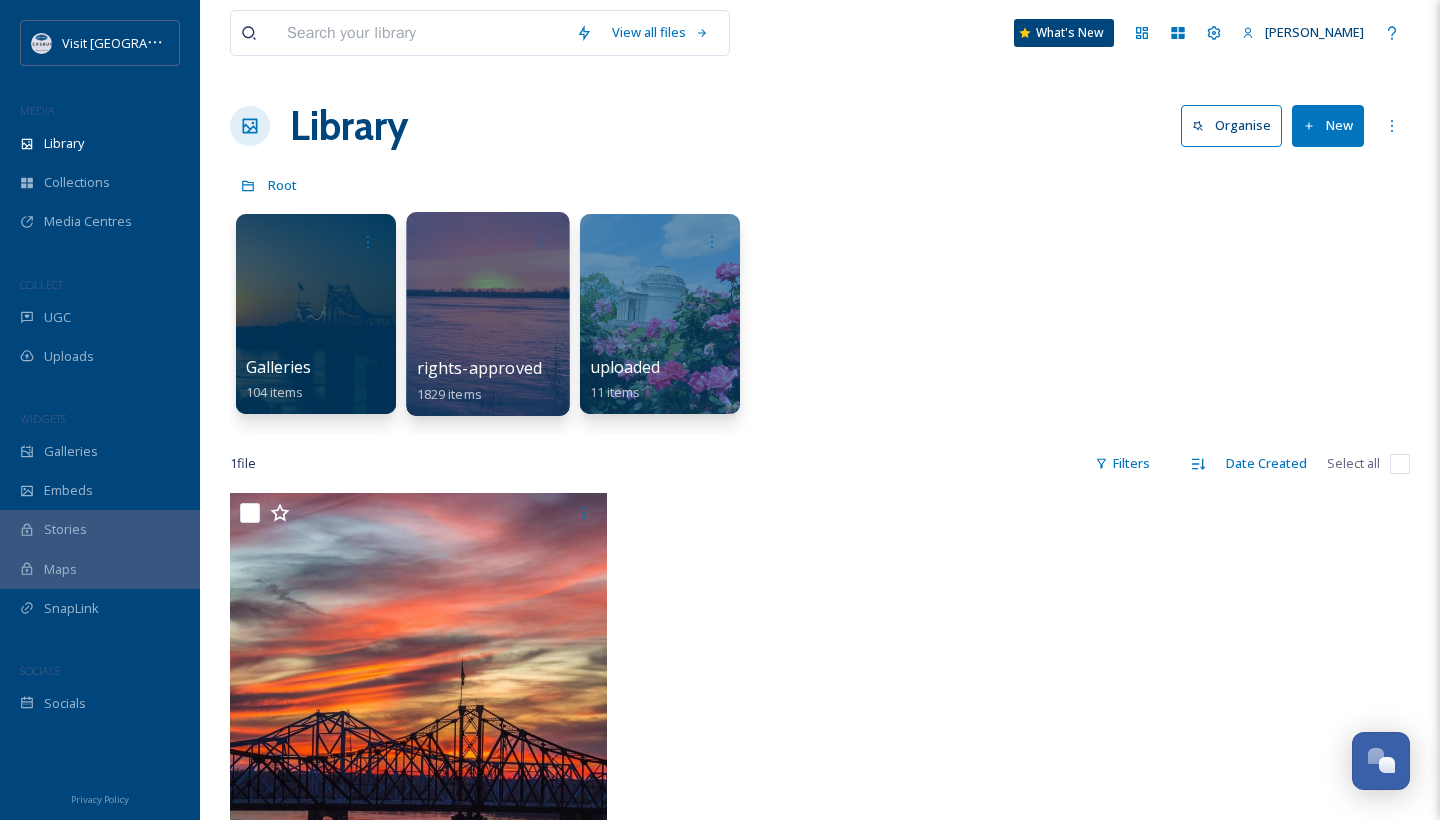 click on "rights-approved" at bounding box center [479, 368] 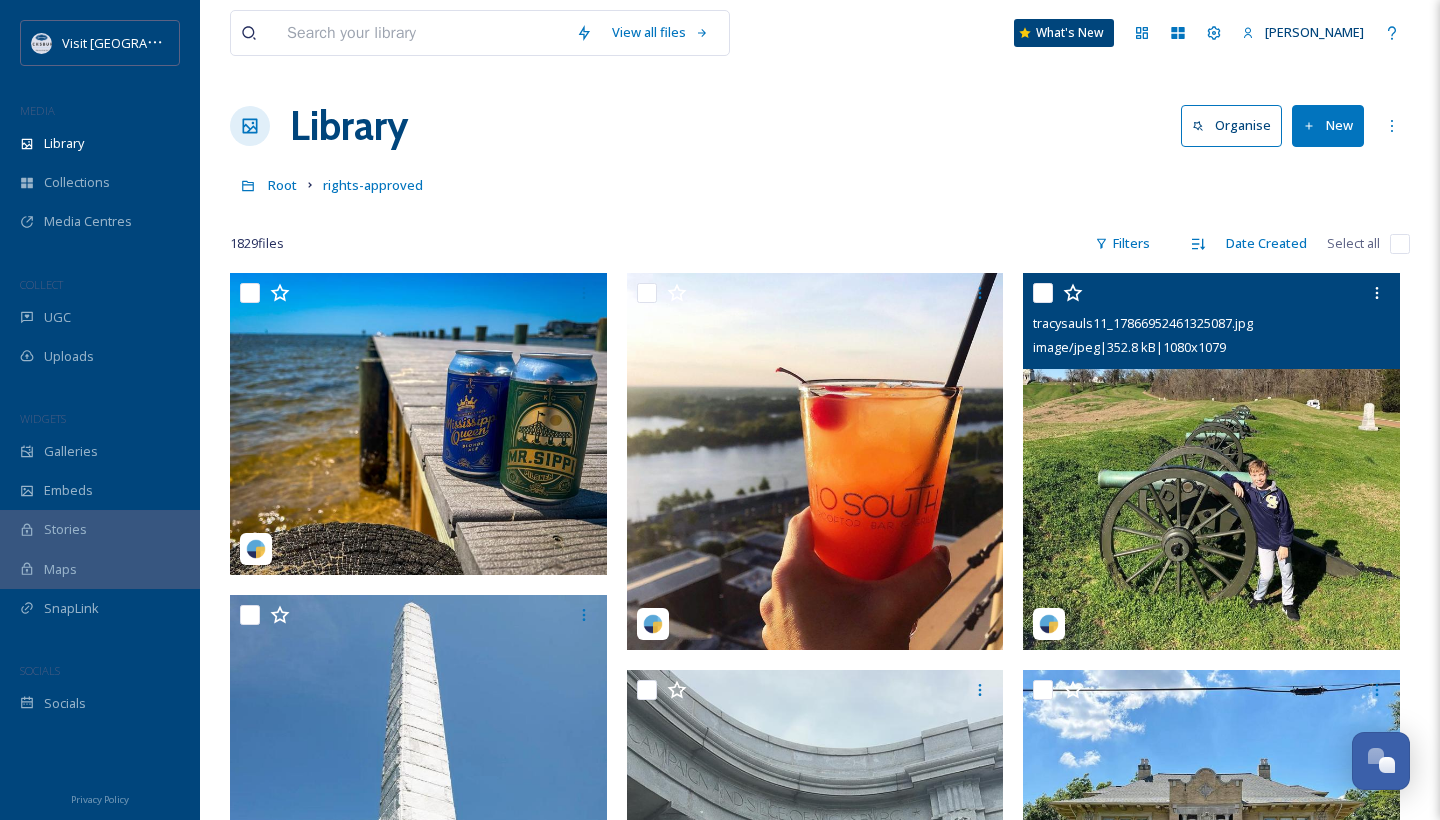 scroll, scrollTop: 0, scrollLeft: 0, axis: both 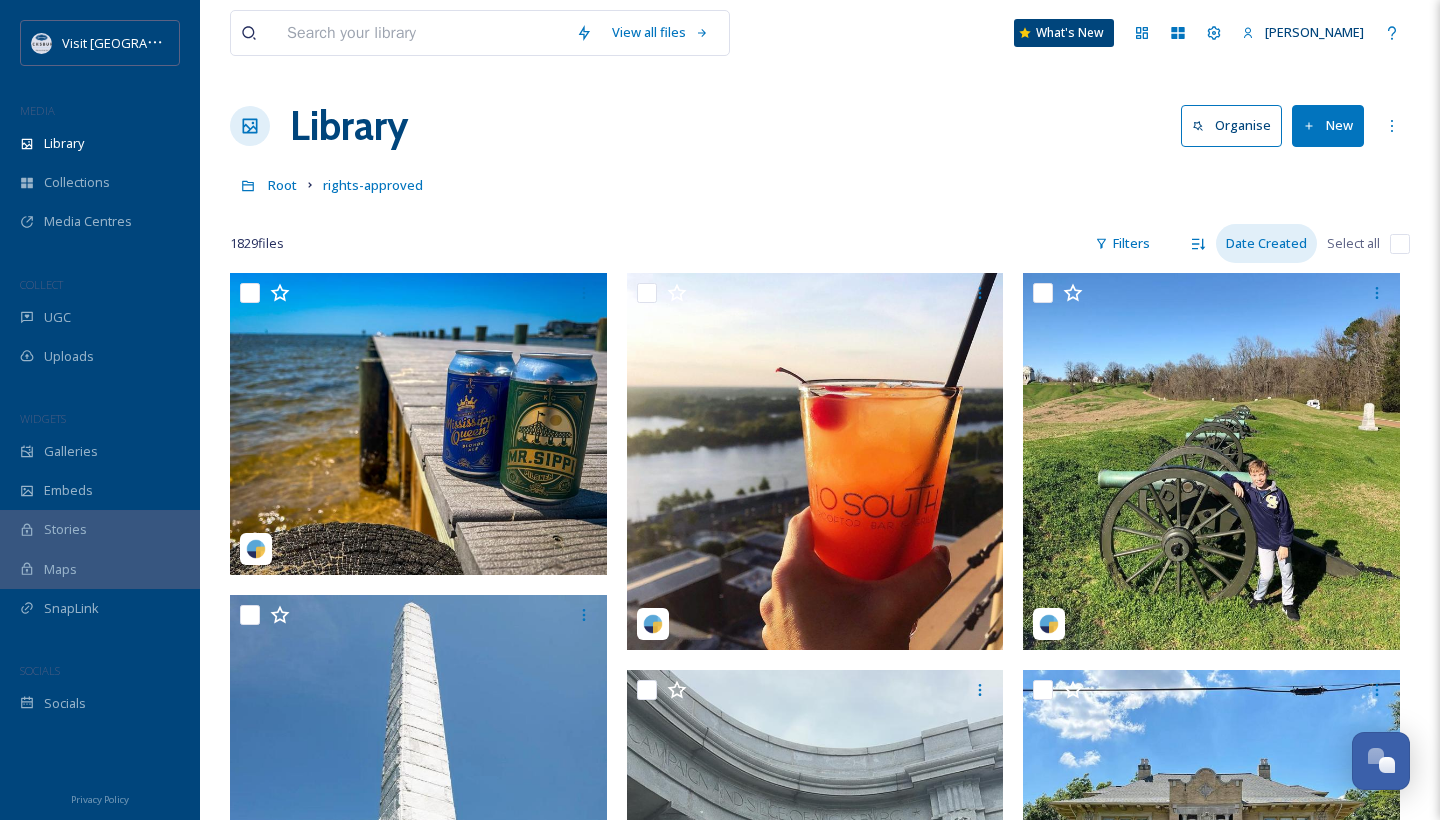 click on "Date Created" at bounding box center [1266, 243] 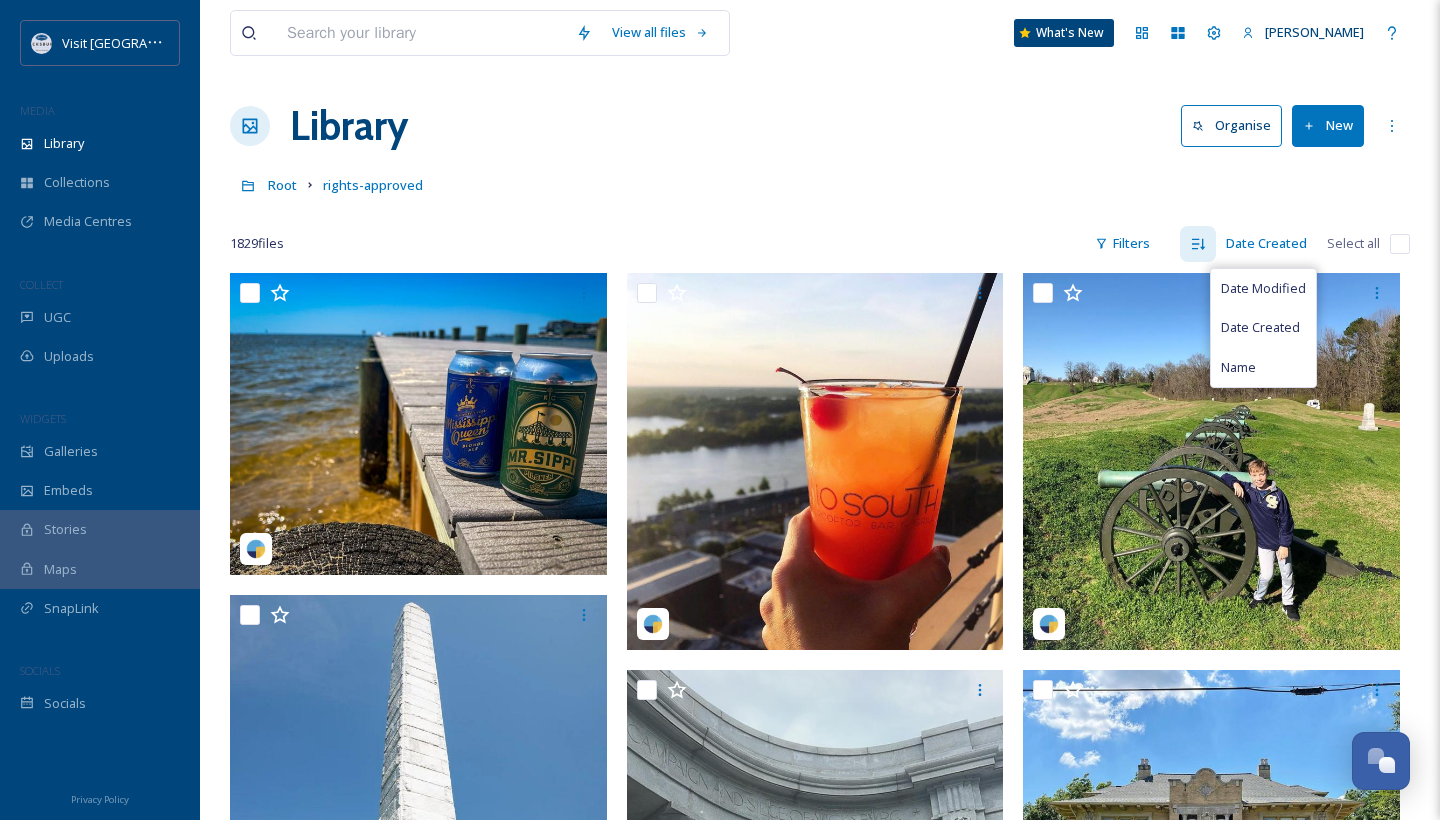 click at bounding box center (1198, 244) 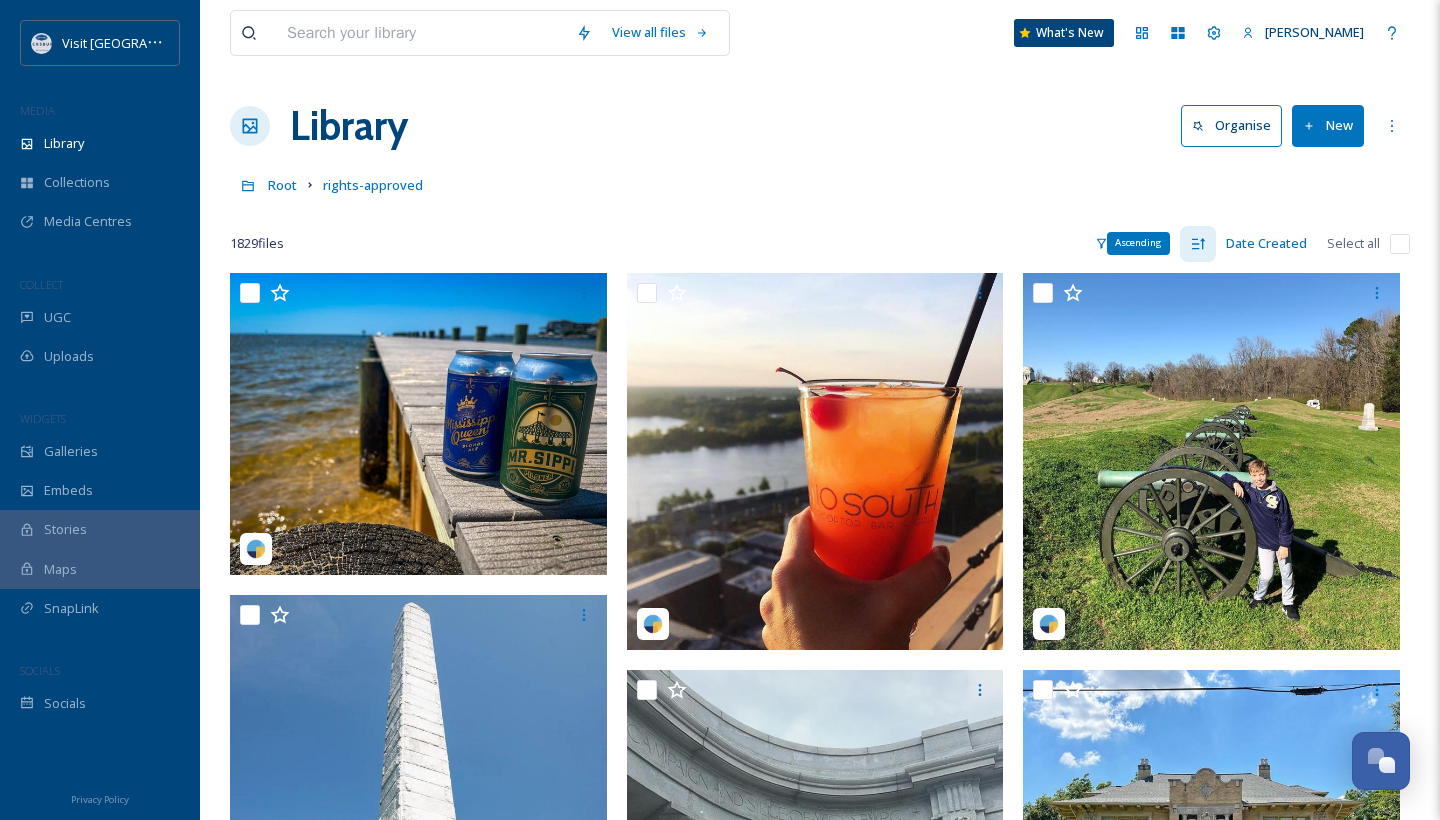 click on "Ascending" at bounding box center [1198, 244] 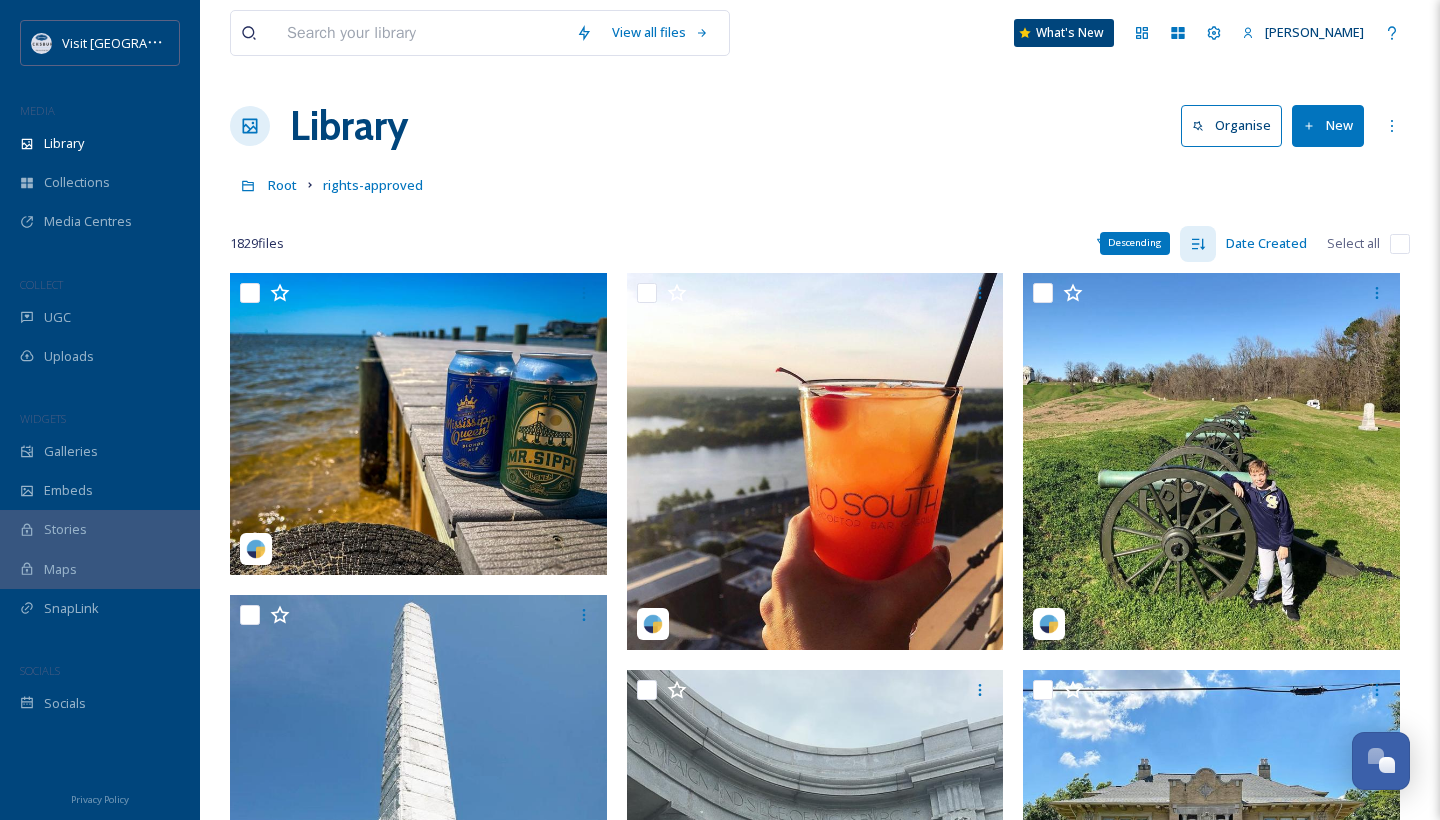 click 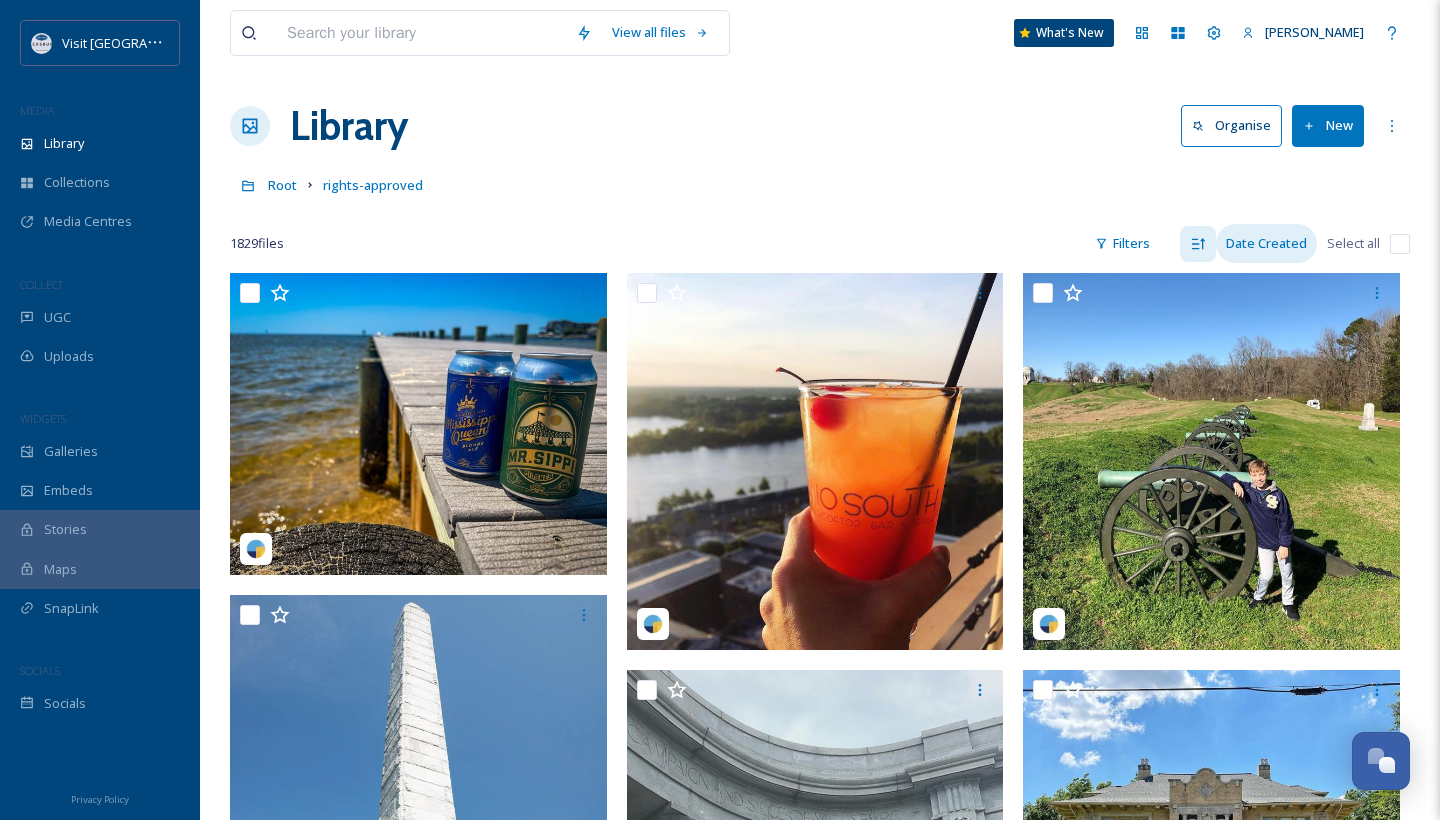 click on "Date Created" at bounding box center [1266, 243] 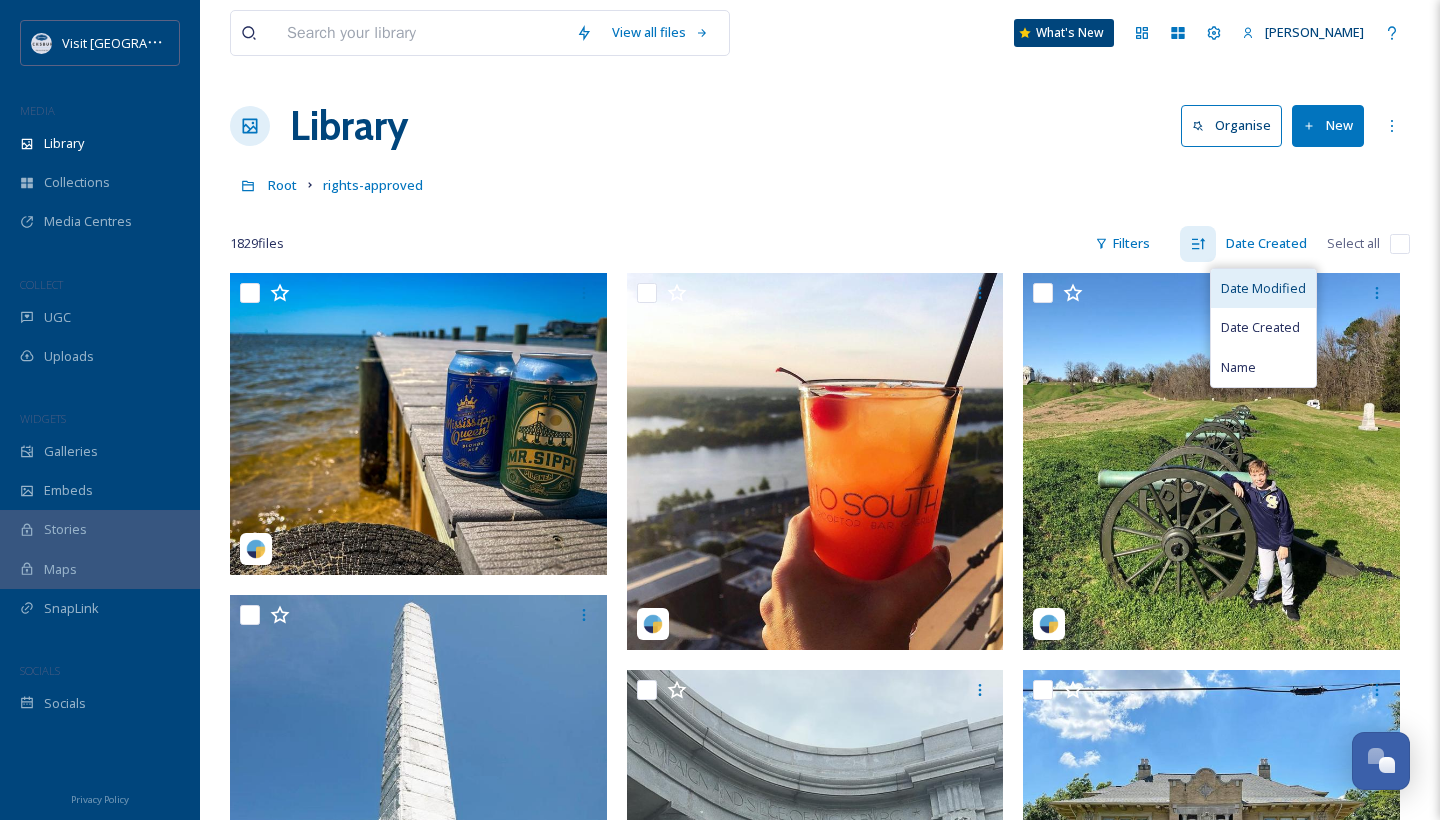 click on "Date Modified" at bounding box center [1263, 288] 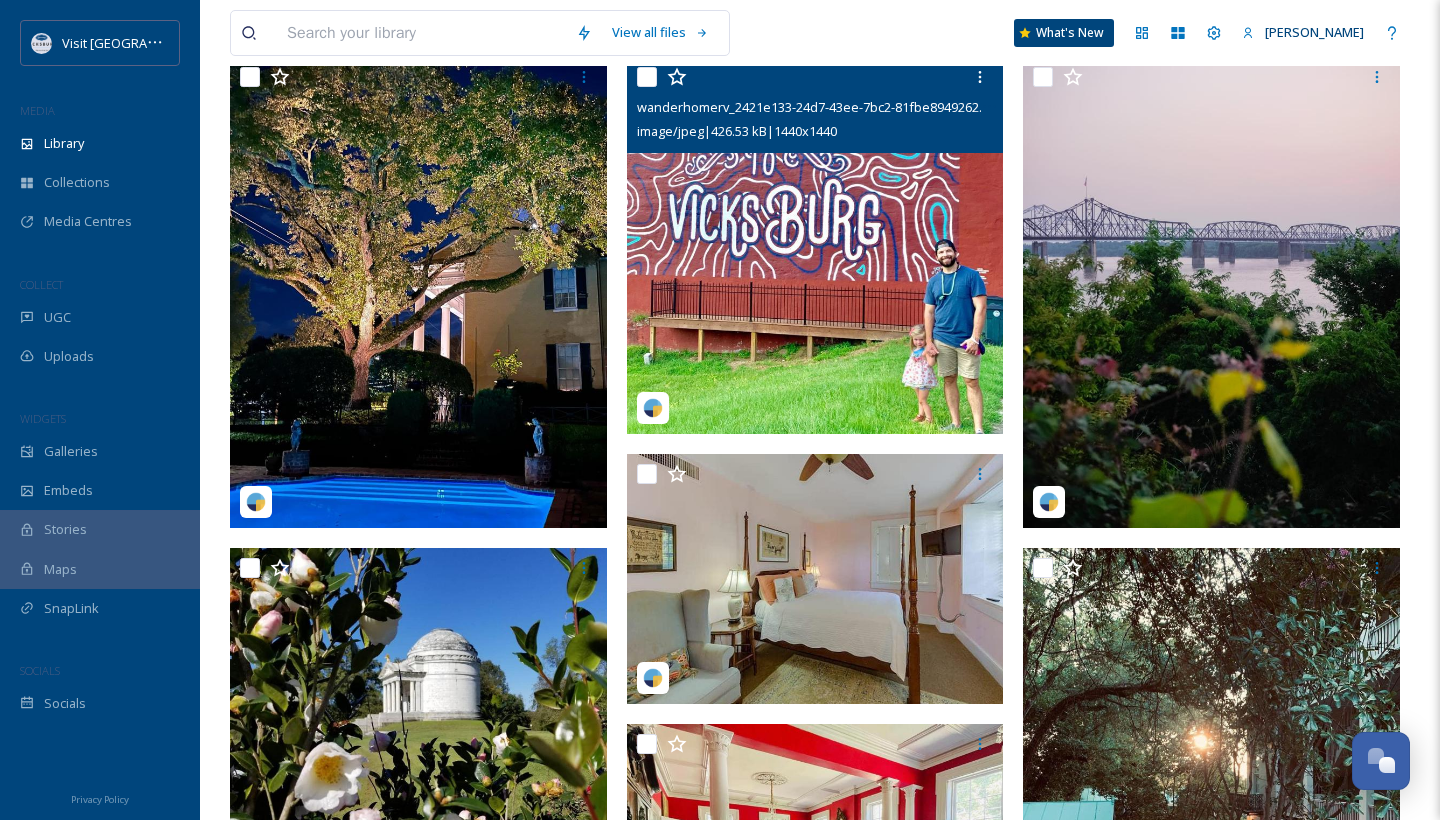 scroll, scrollTop: 217, scrollLeft: 0, axis: vertical 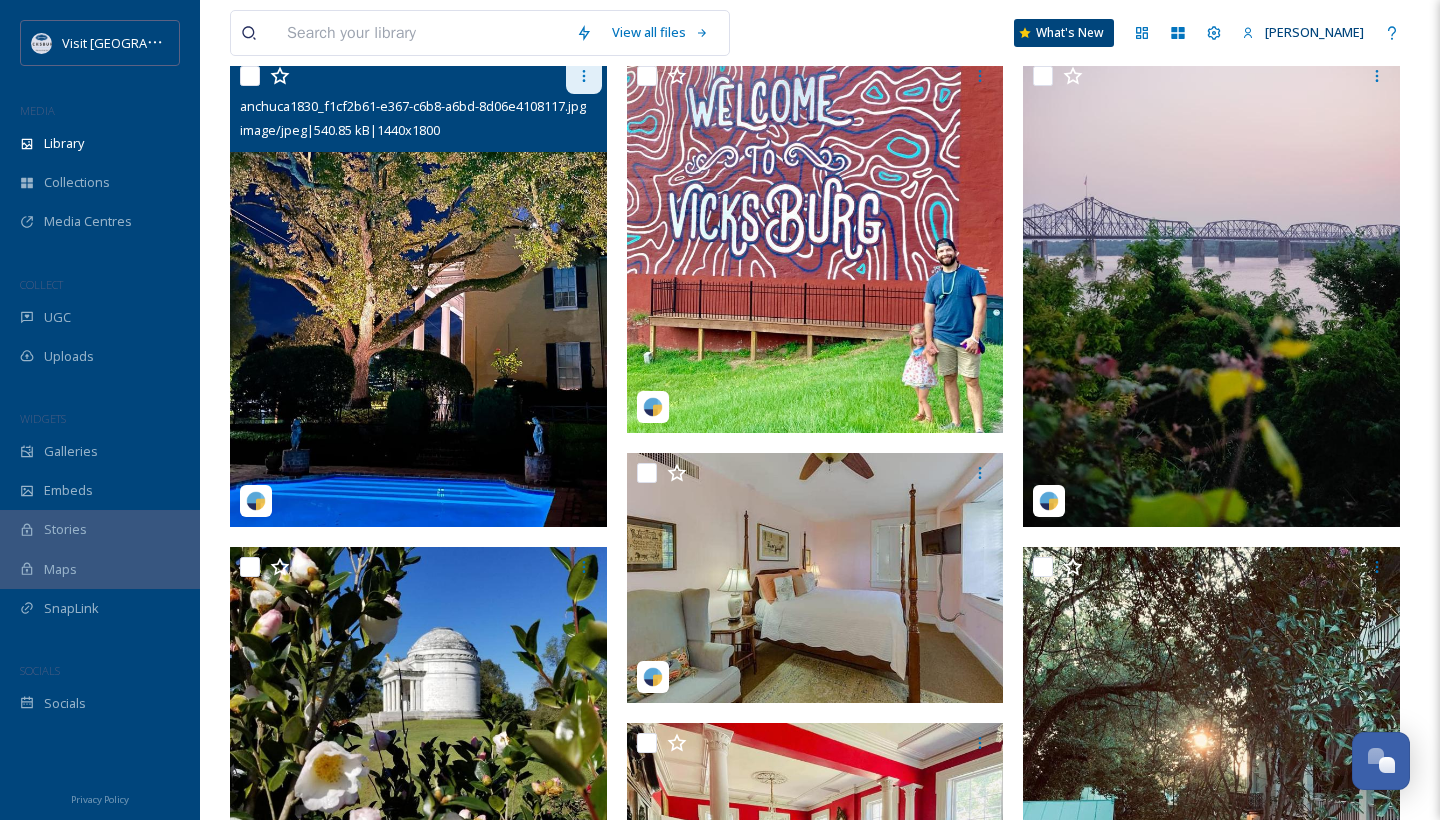 click at bounding box center (584, 76) 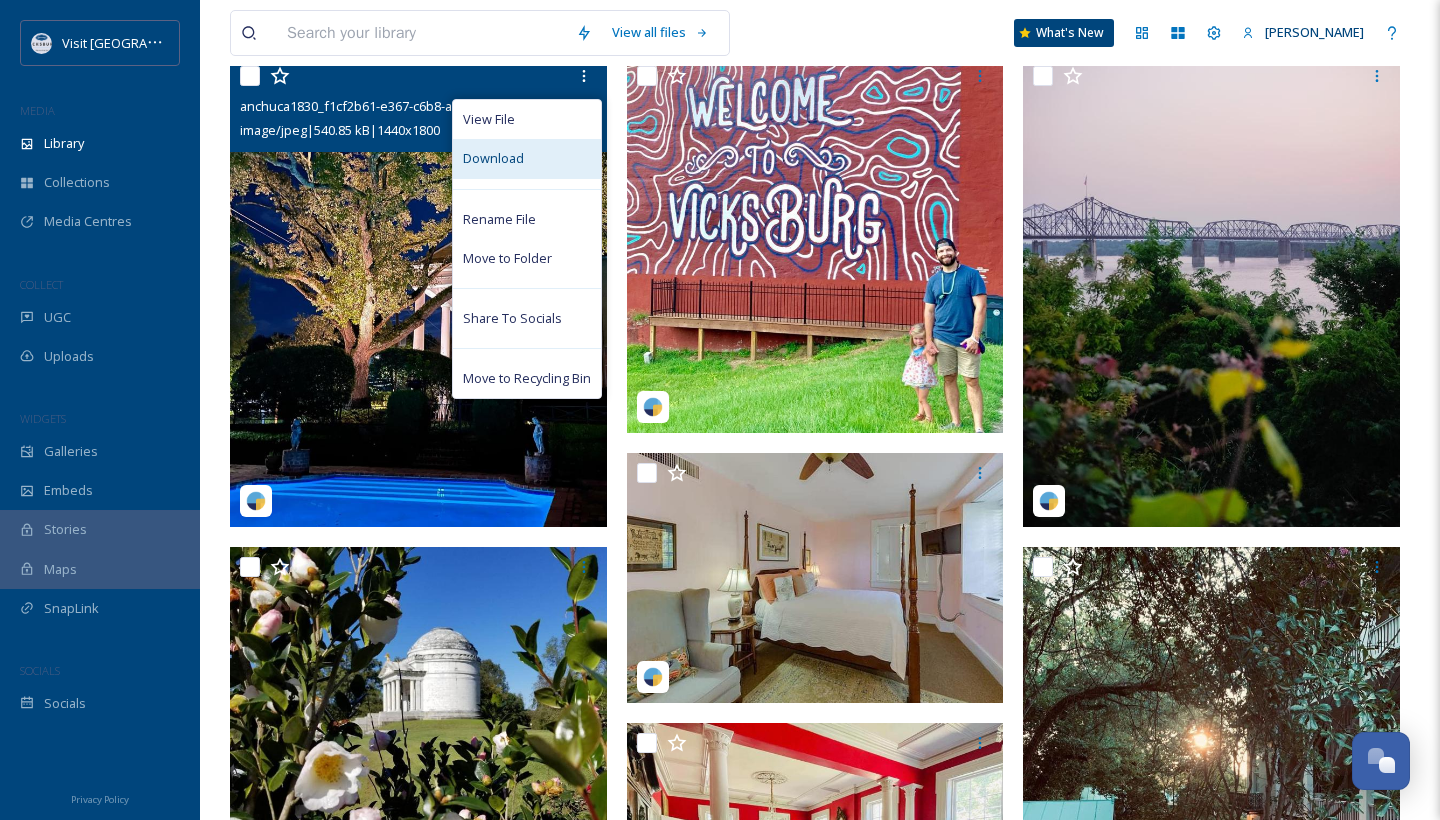 click on "Download" at bounding box center [493, 158] 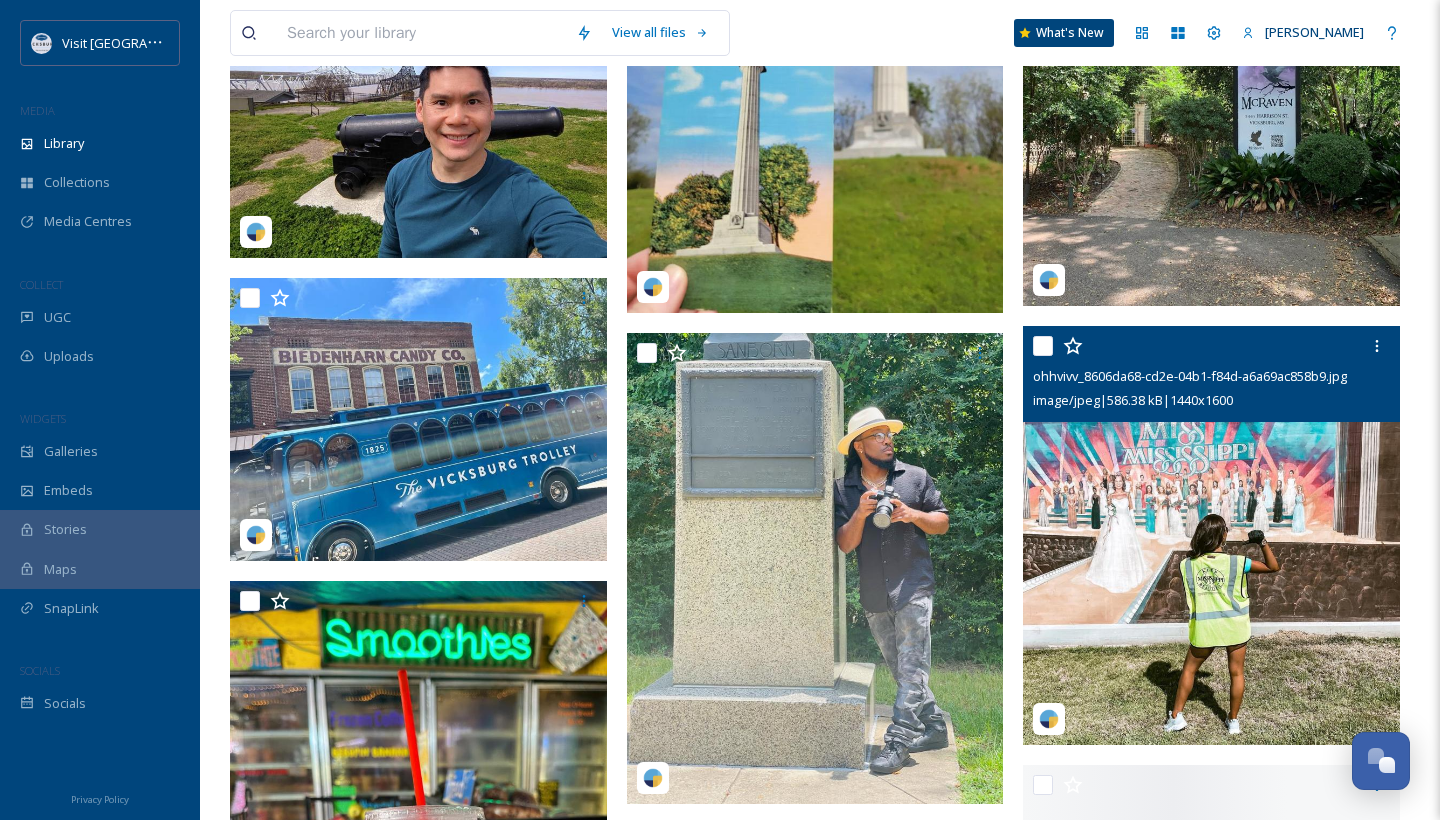 scroll, scrollTop: 4230, scrollLeft: 0, axis: vertical 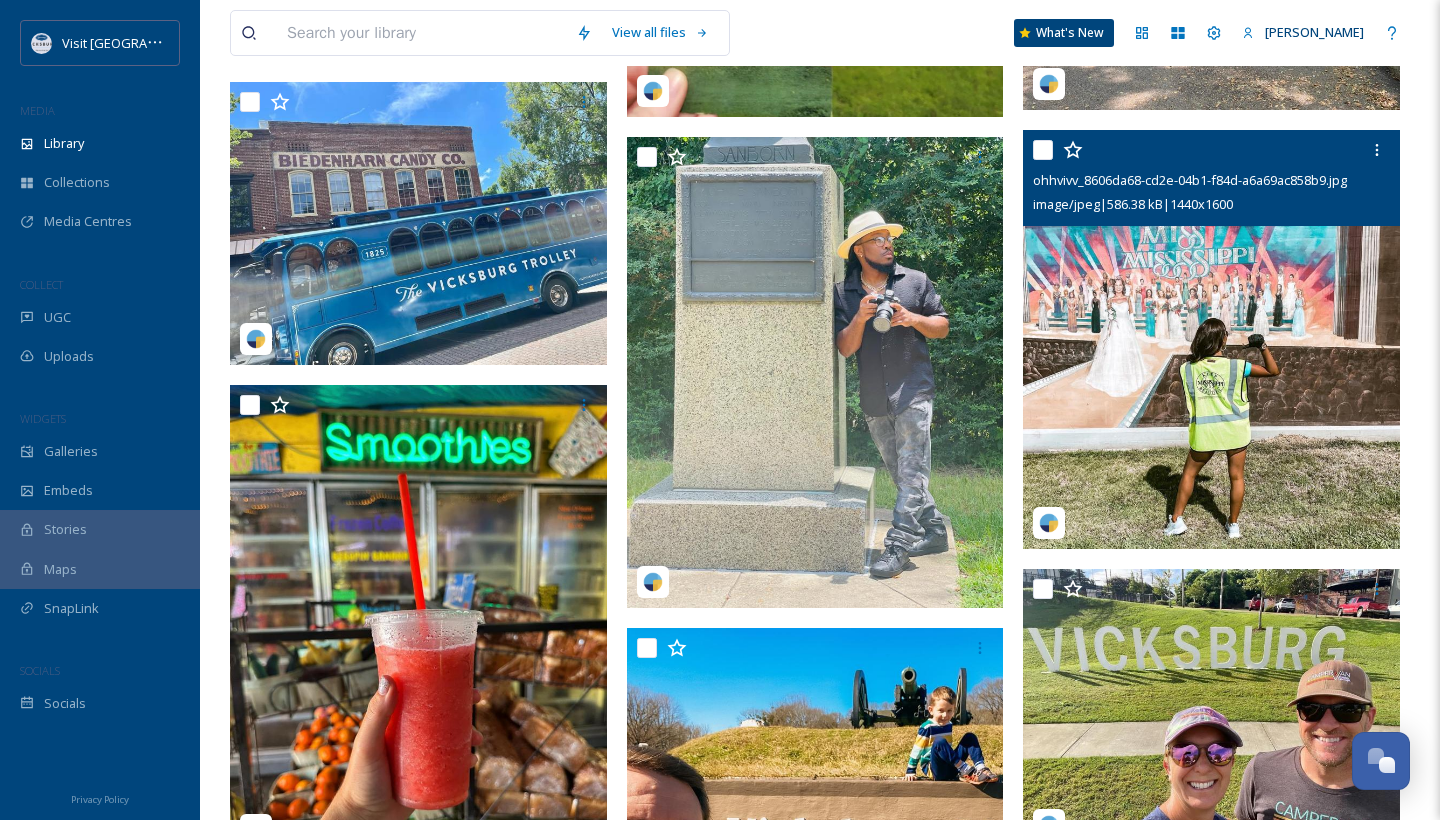 click at bounding box center [1211, 339] 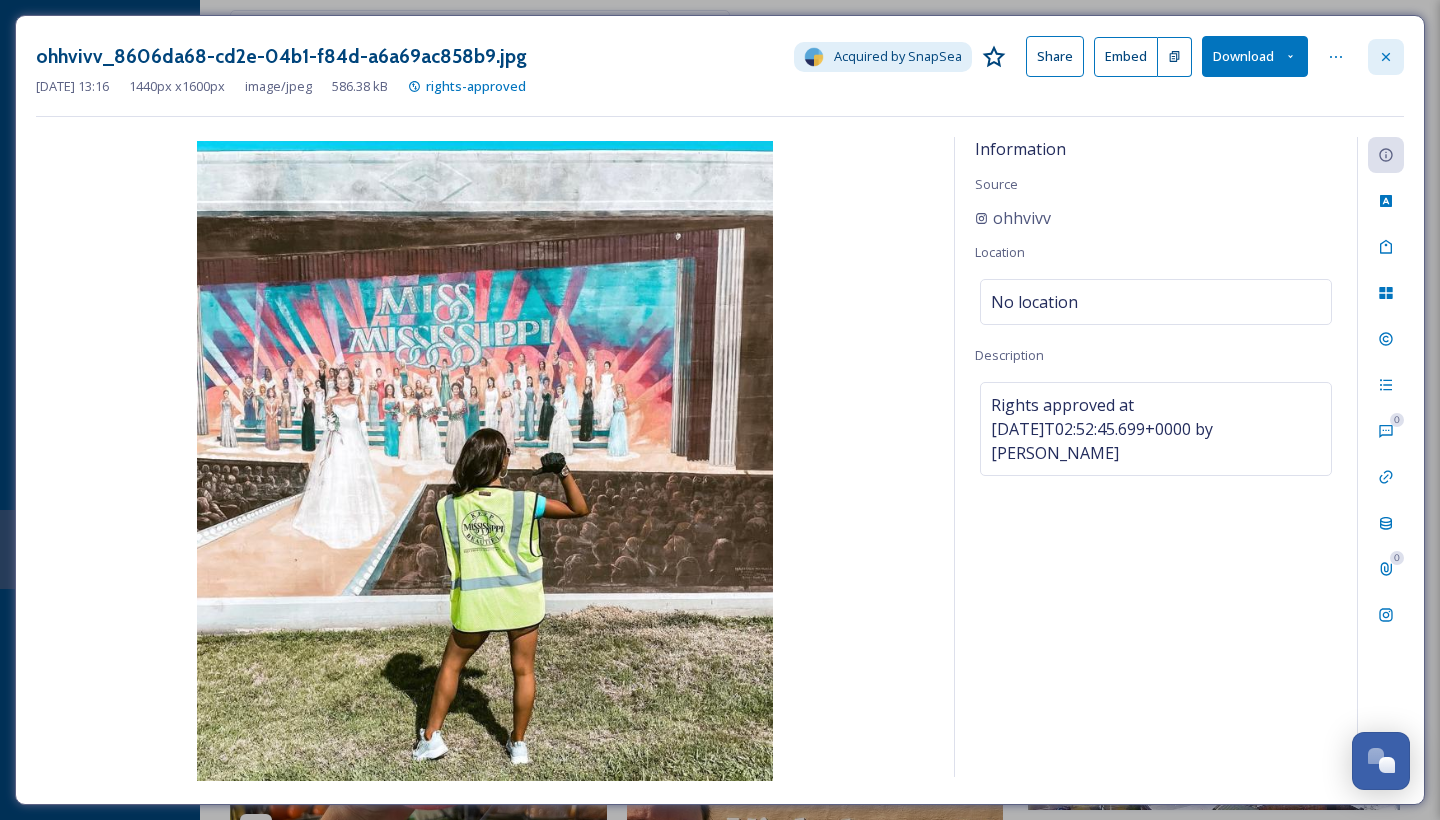 click 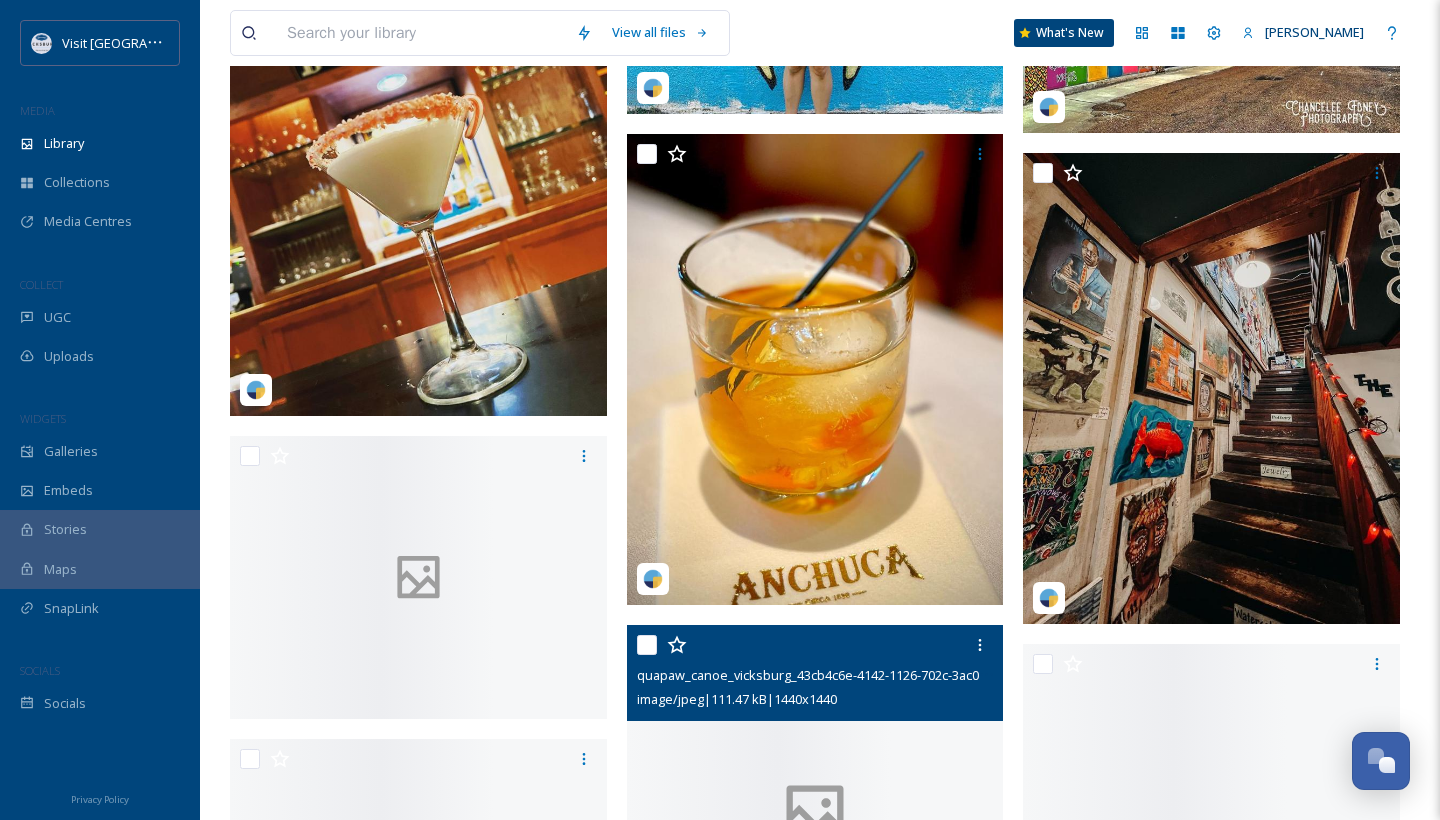 scroll, scrollTop: 8869, scrollLeft: 0, axis: vertical 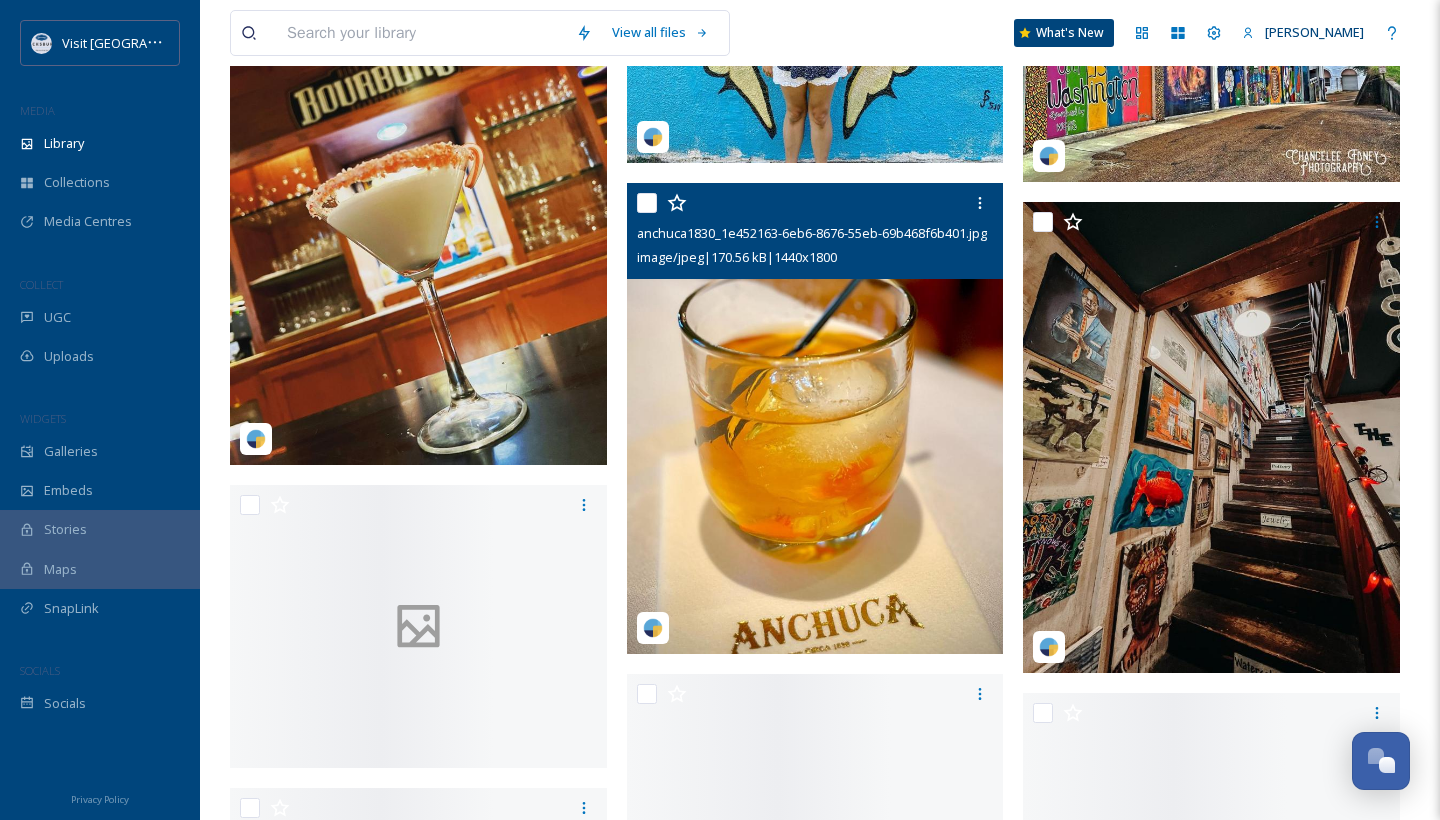 click at bounding box center [815, 418] 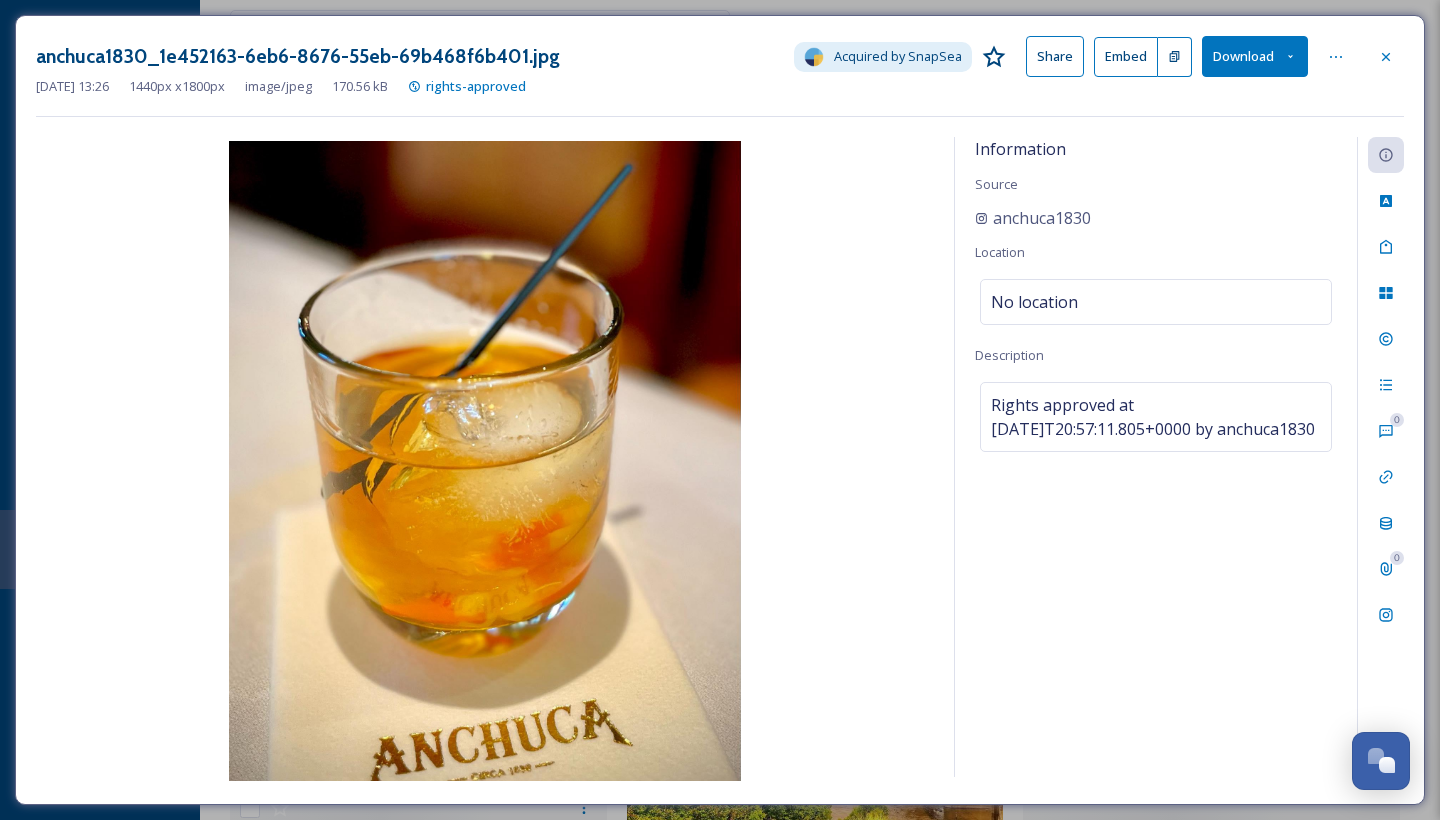 click on "Download" at bounding box center [1255, 56] 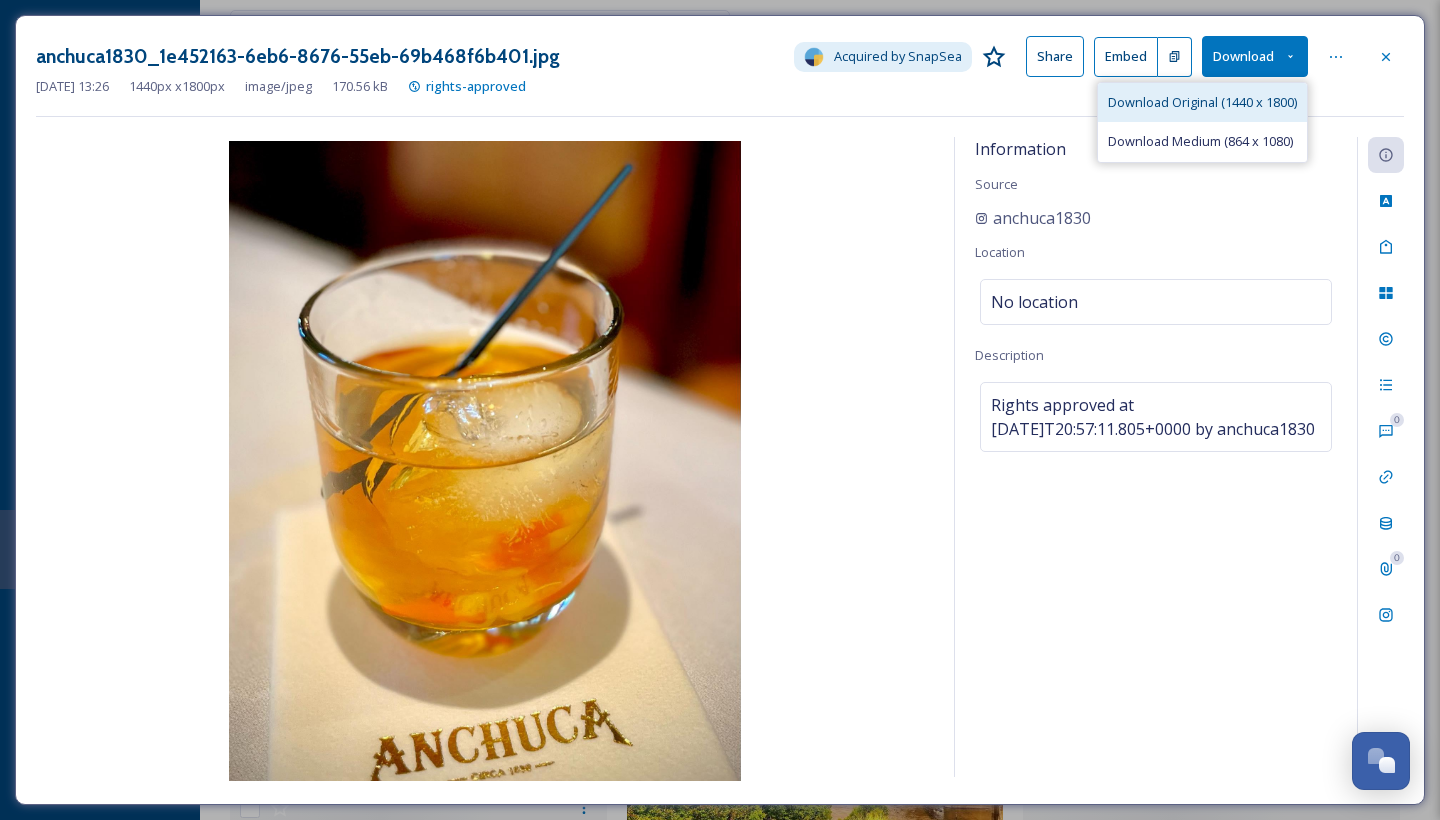 click on "Download Original (1440 x 1800)" at bounding box center (1202, 102) 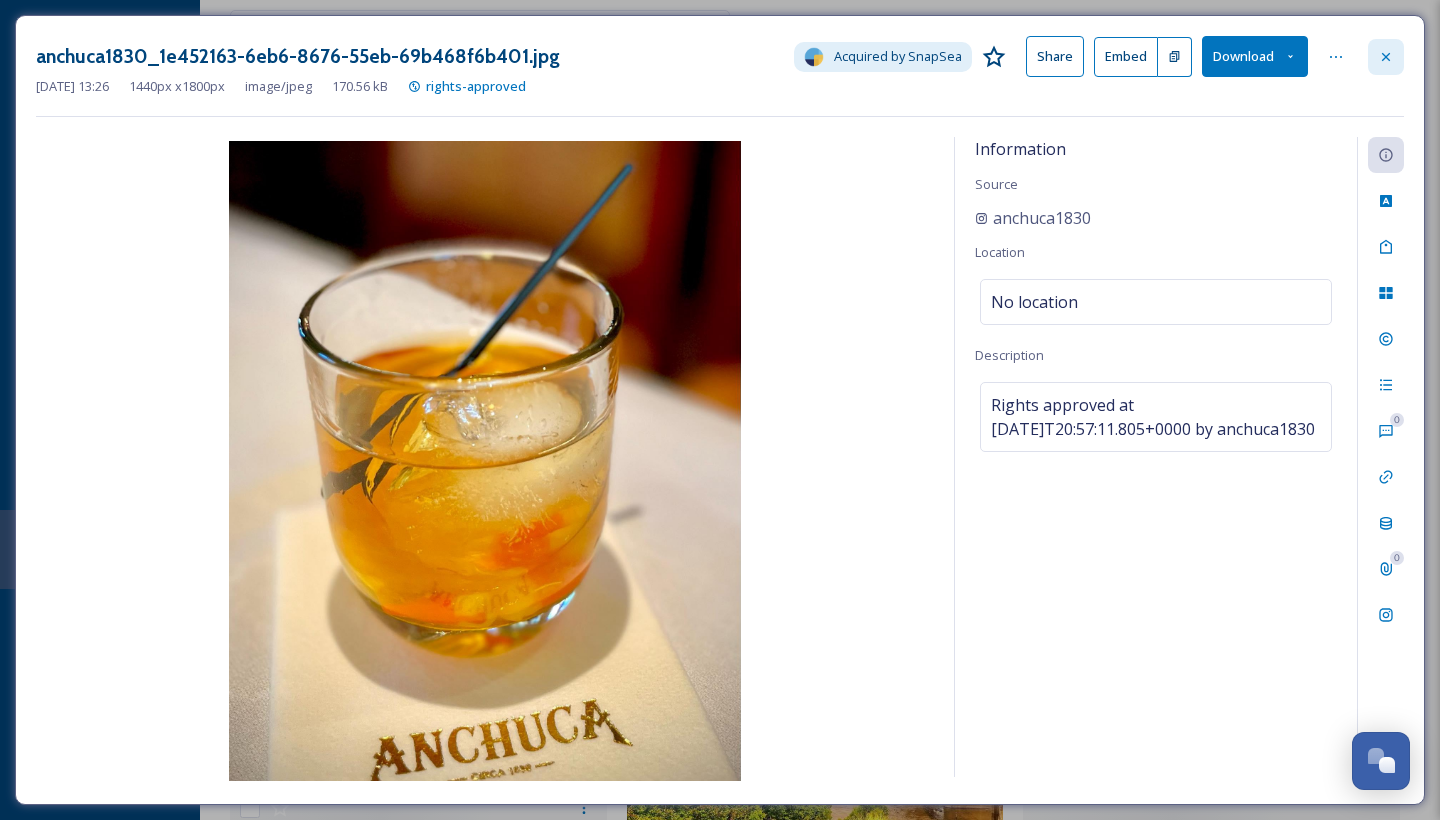 click 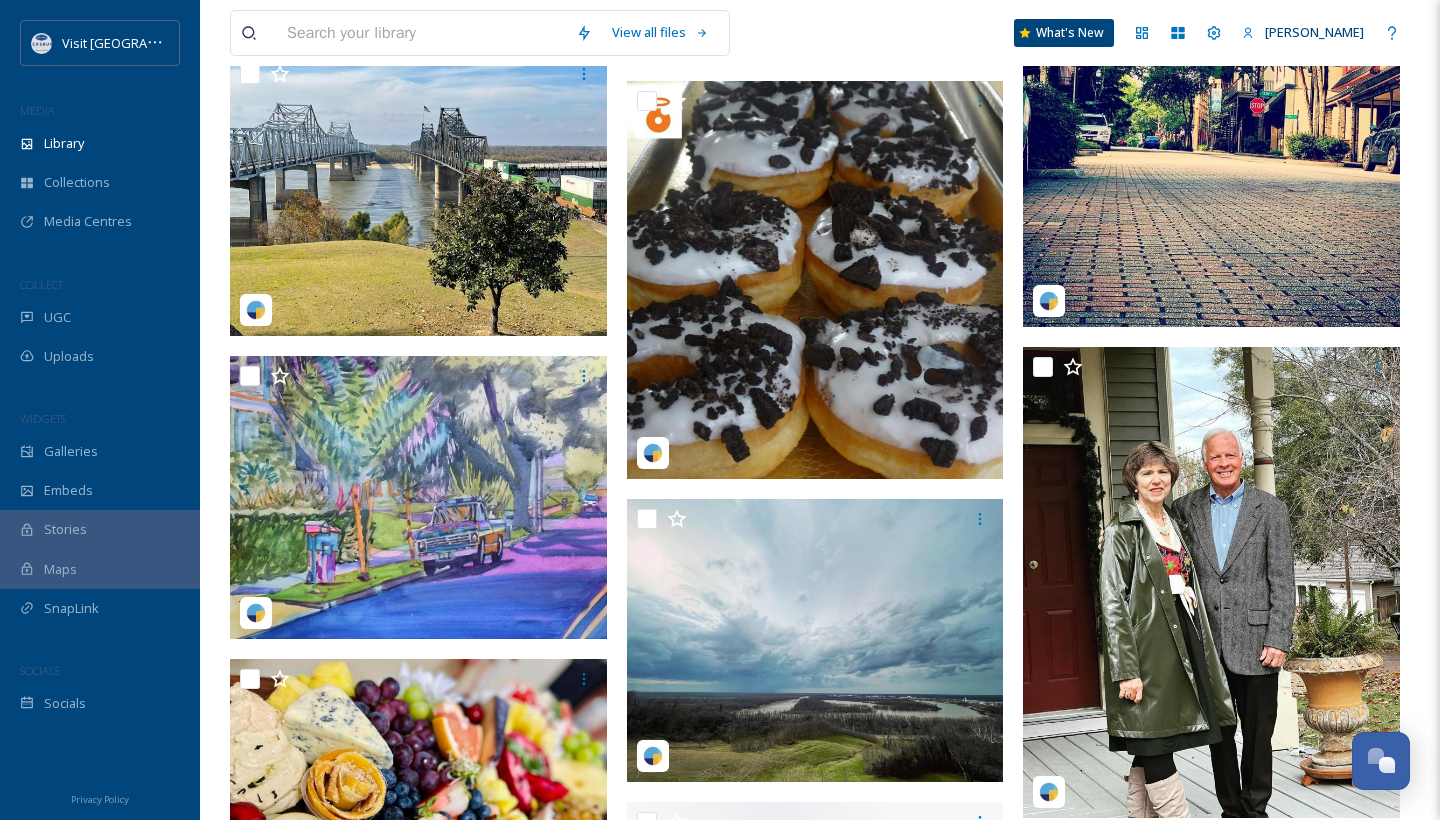 scroll, scrollTop: 12114, scrollLeft: 0, axis: vertical 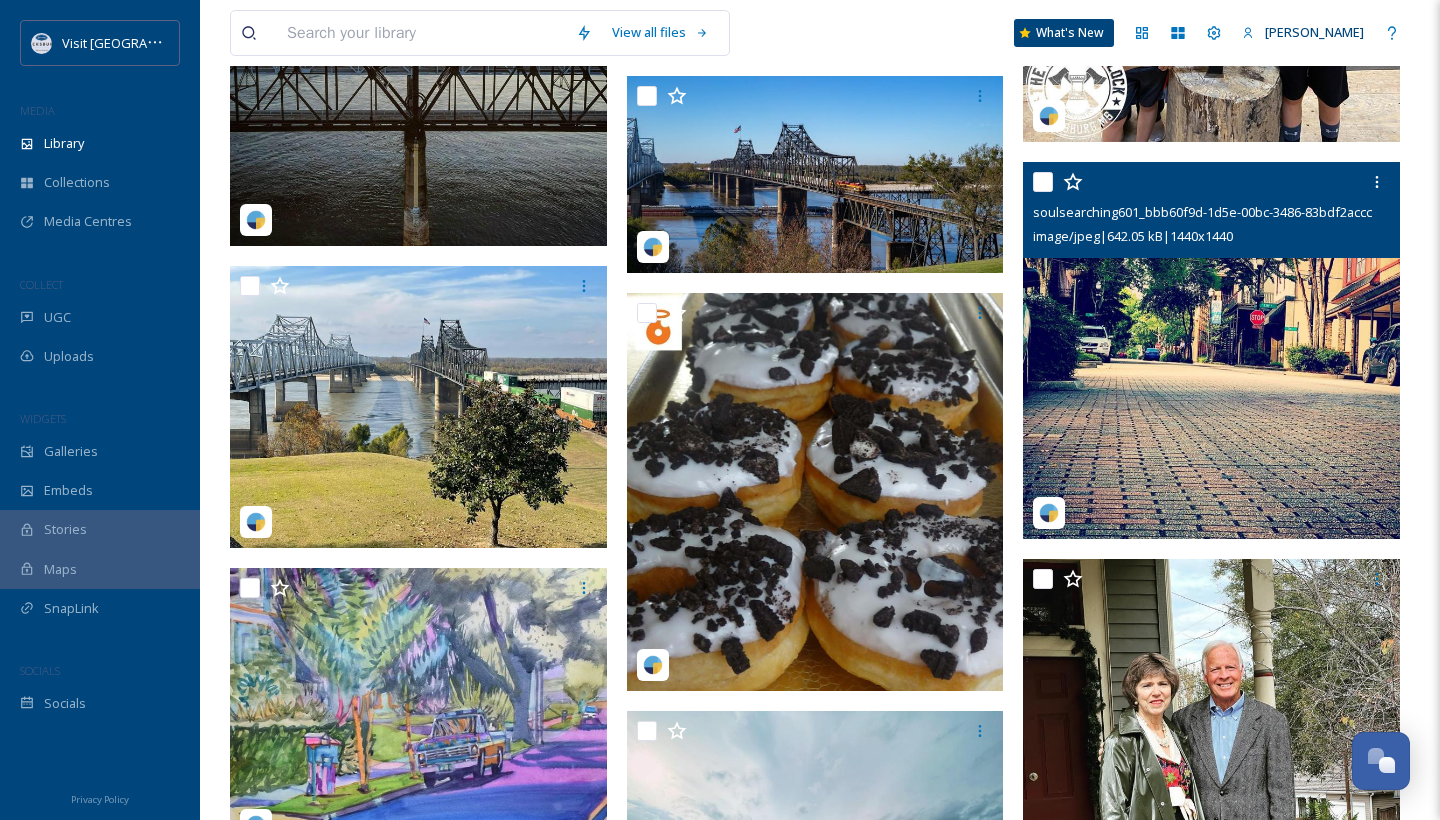 click at bounding box center [1211, 350] 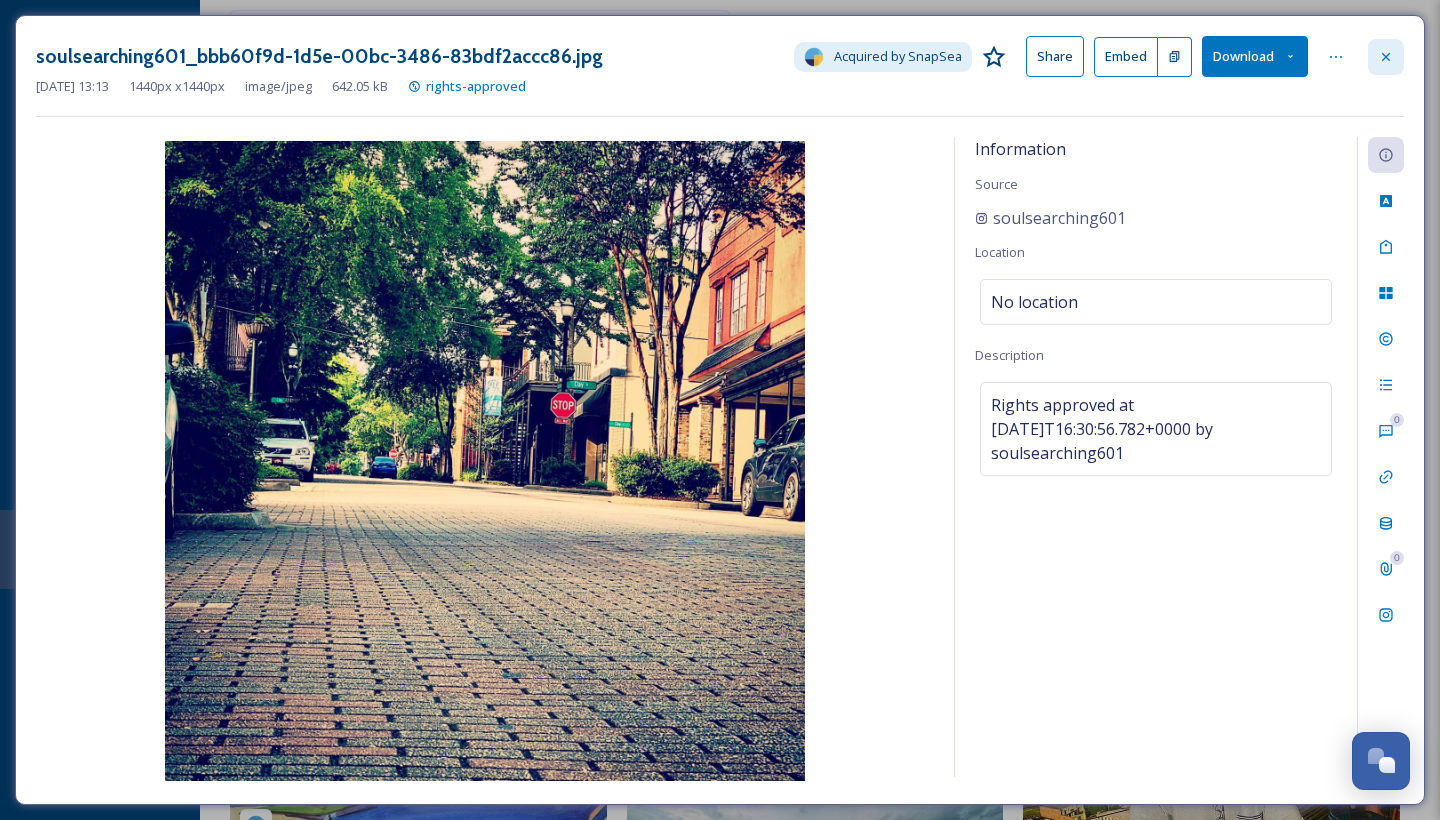 click 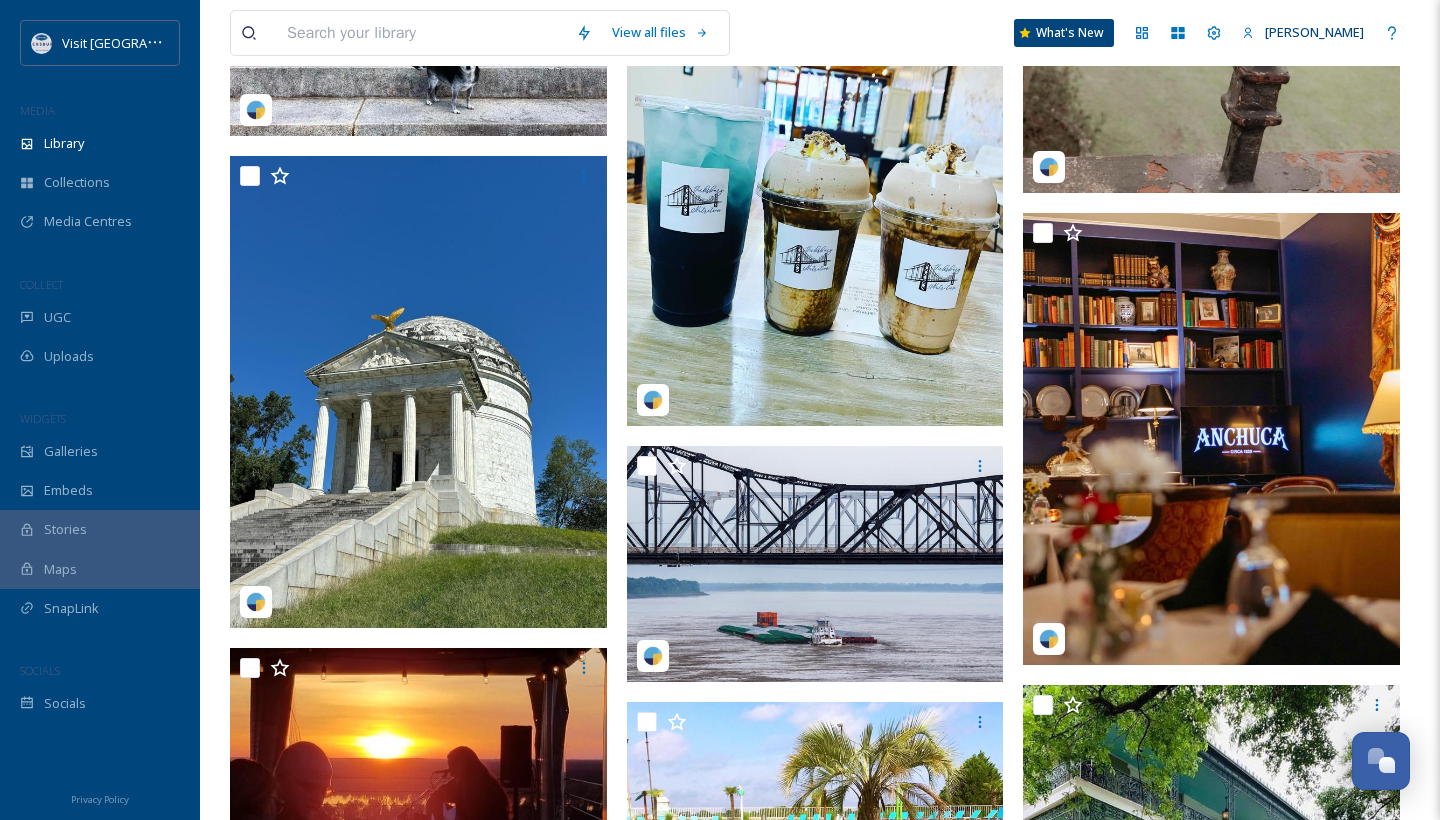 scroll, scrollTop: 16294, scrollLeft: 0, axis: vertical 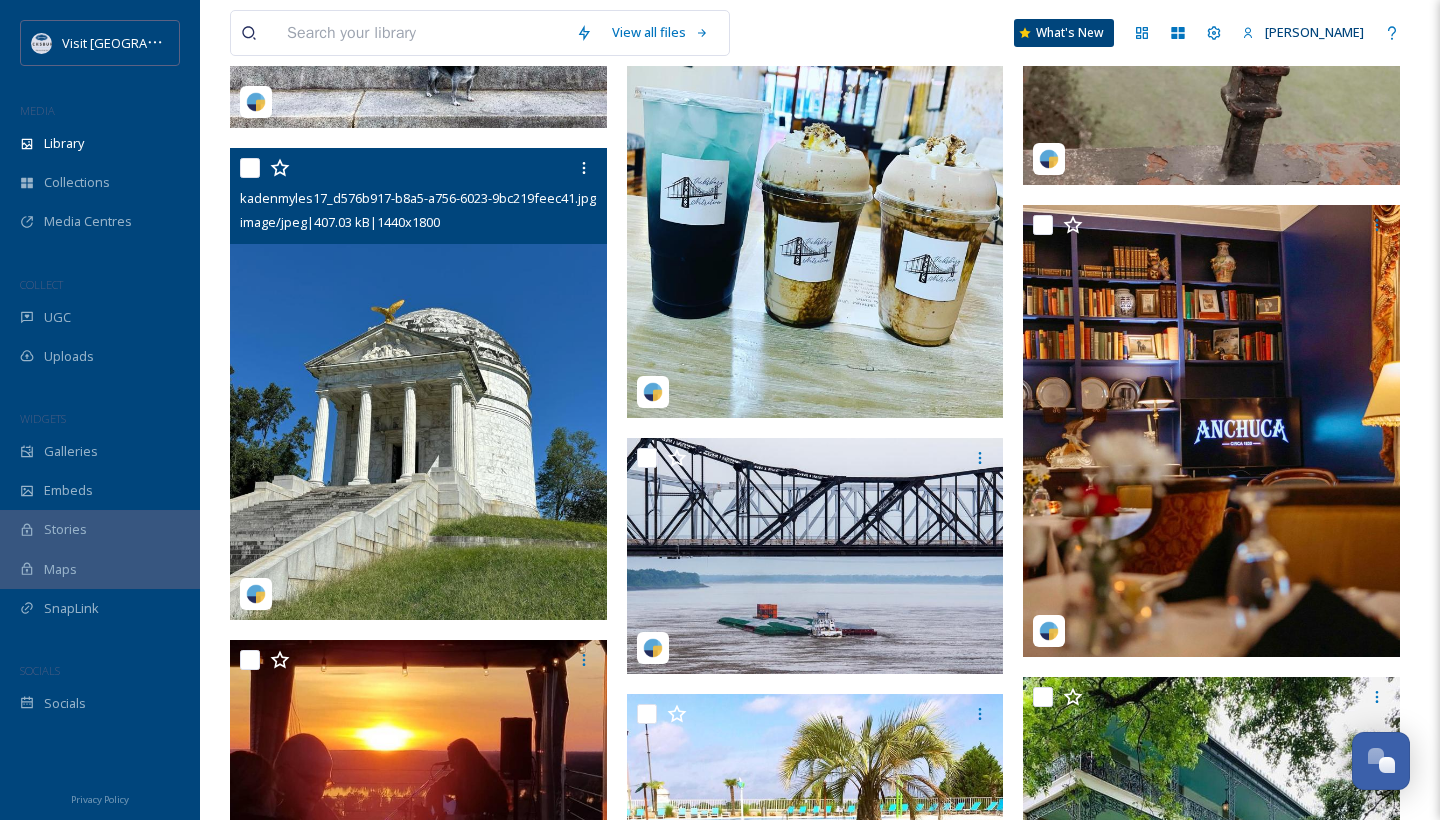 click at bounding box center (418, 383) 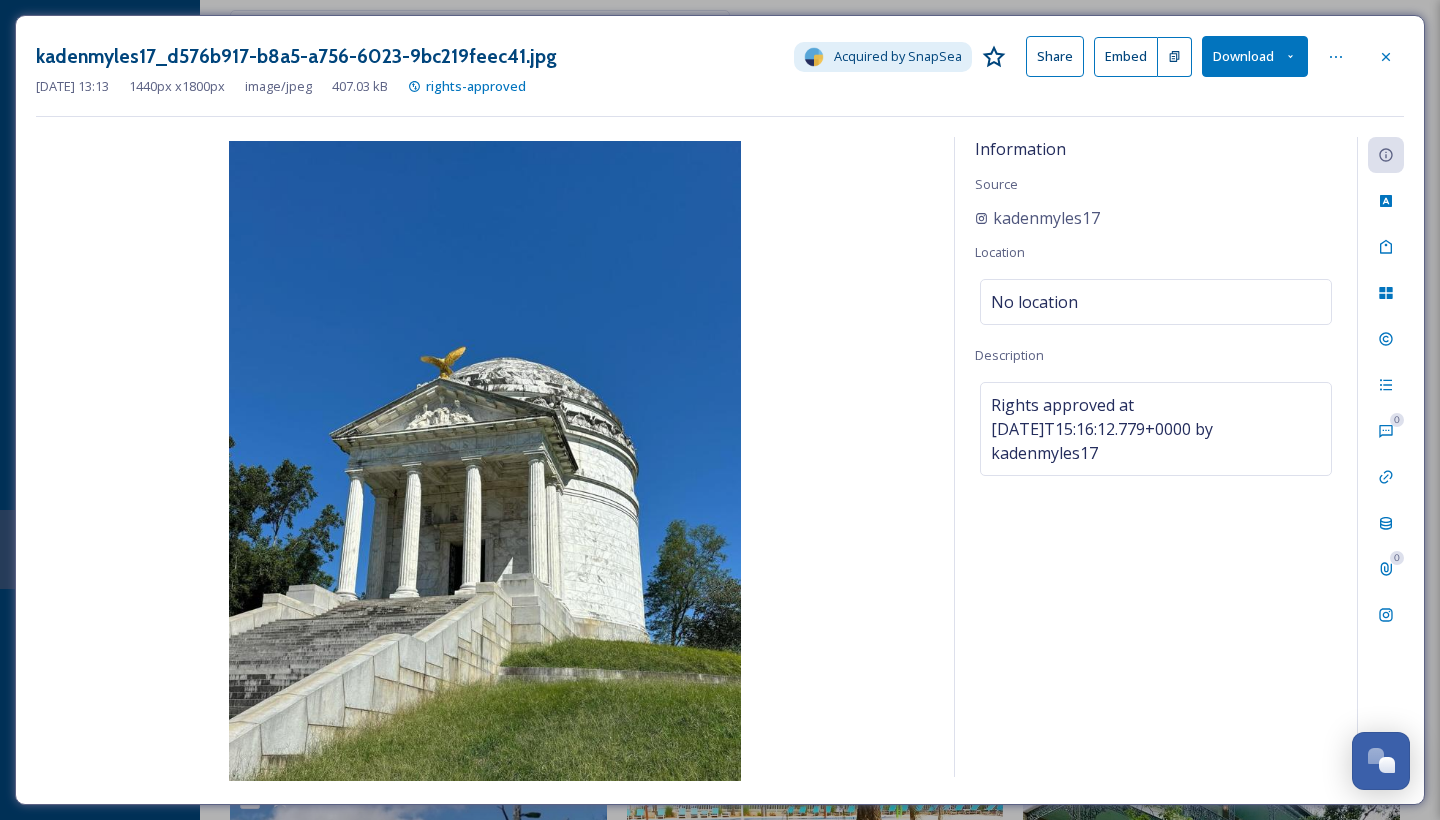 click on "Download" at bounding box center (1255, 56) 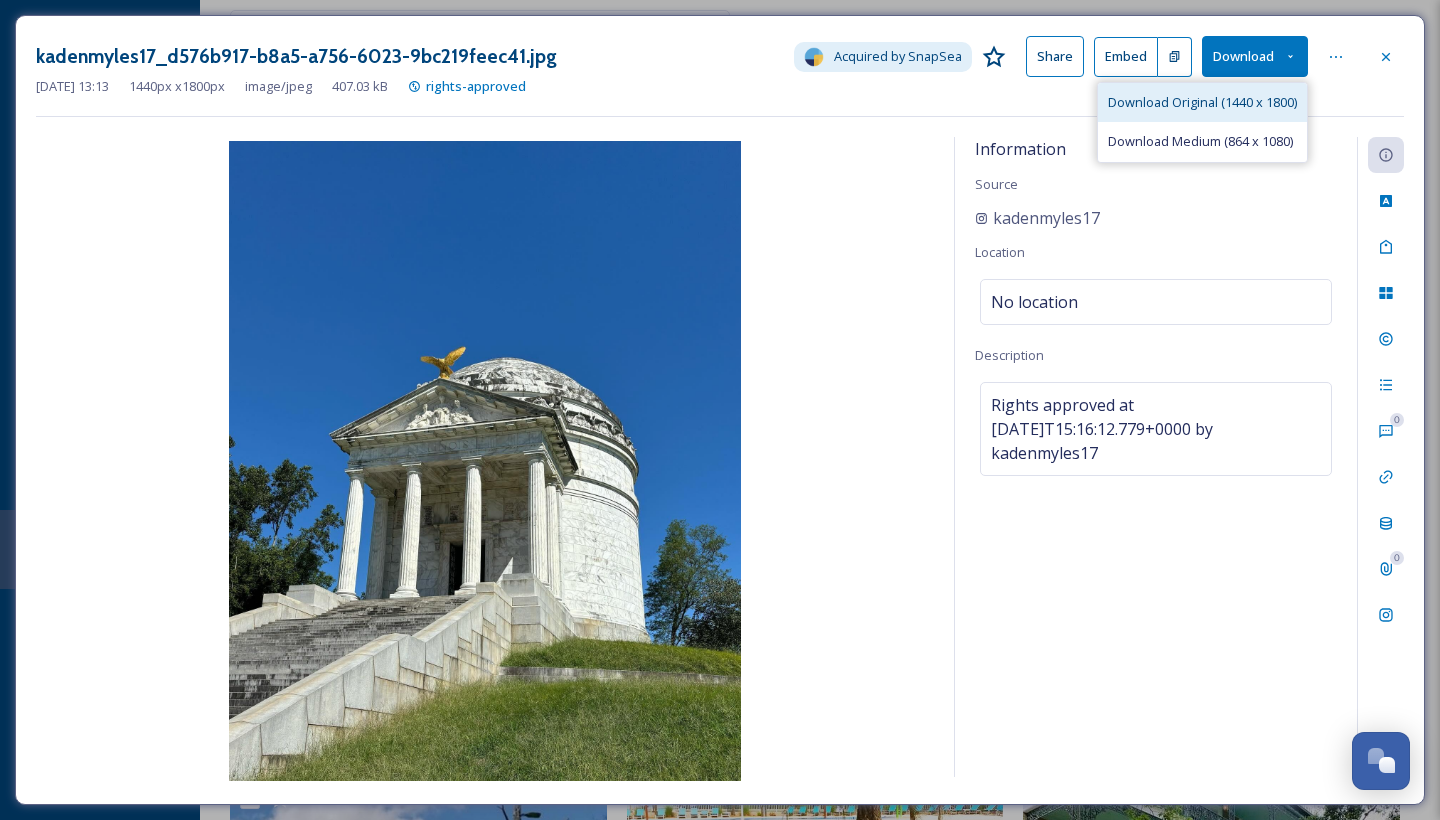 click on "Download Original (1440 x 1800)" at bounding box center (1202, 102) 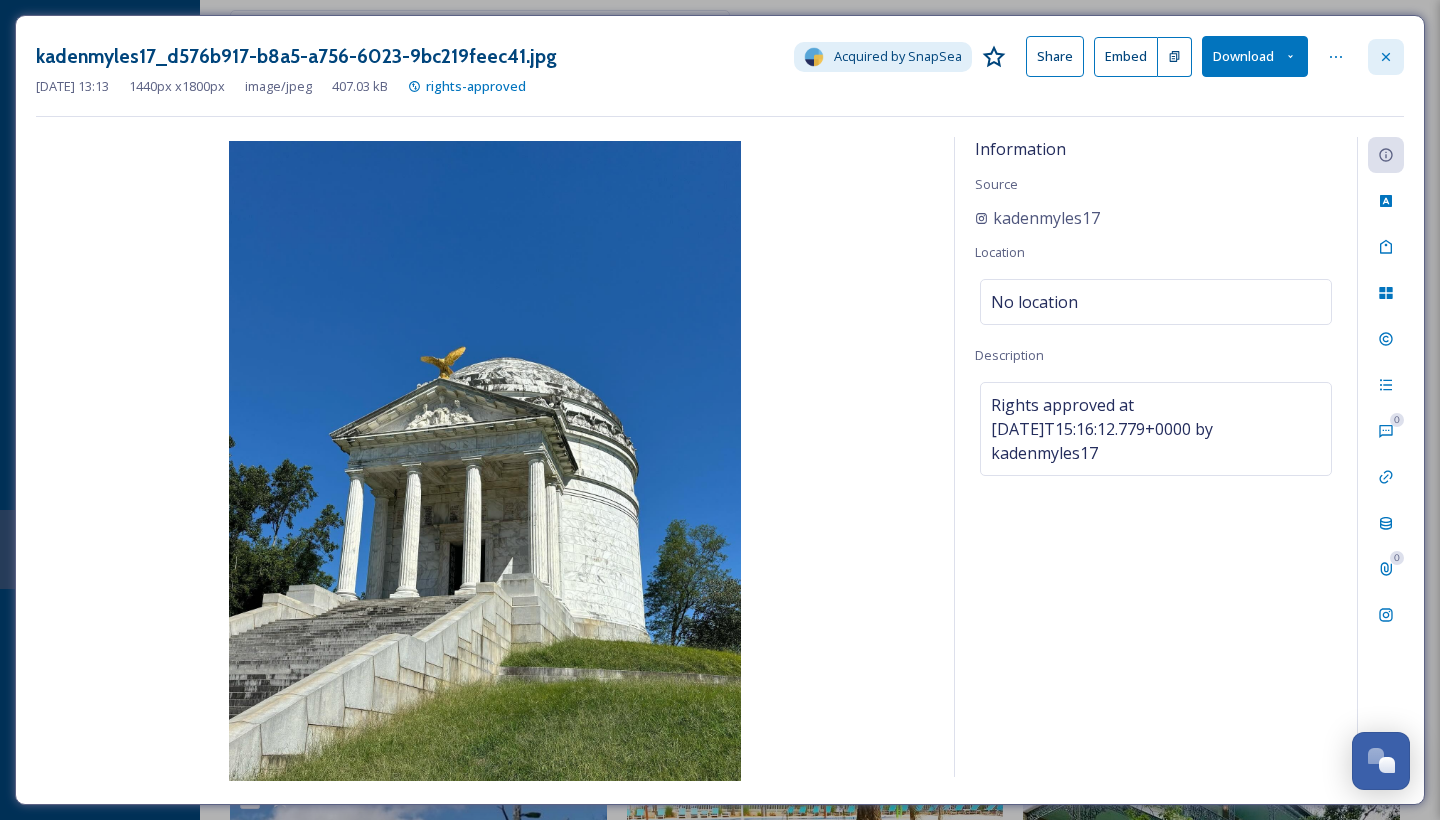 click at bounding box center [1386, 57] 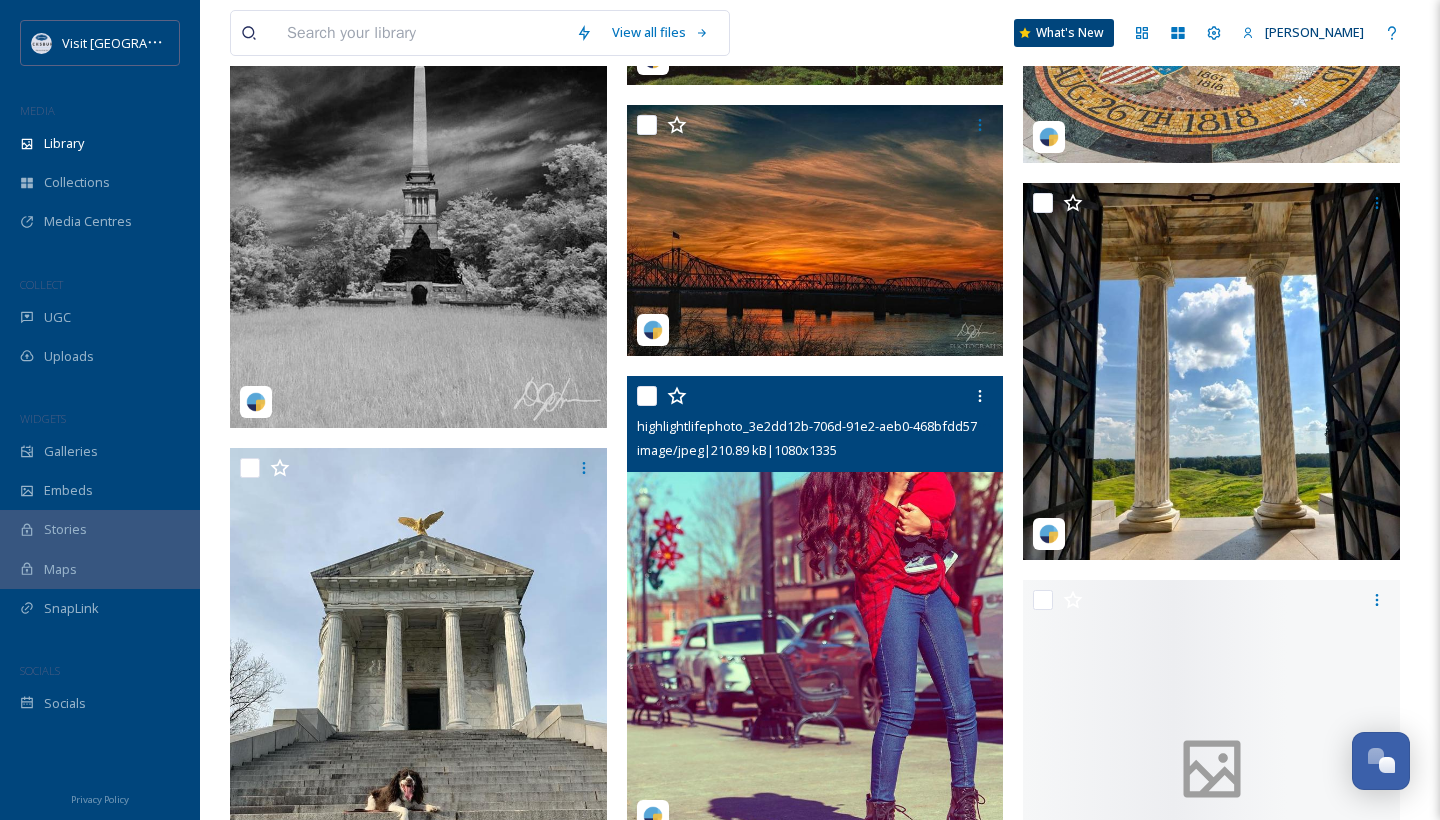 scroll, scrollTop: 19098, scrollLeft: 0, axis: vertical 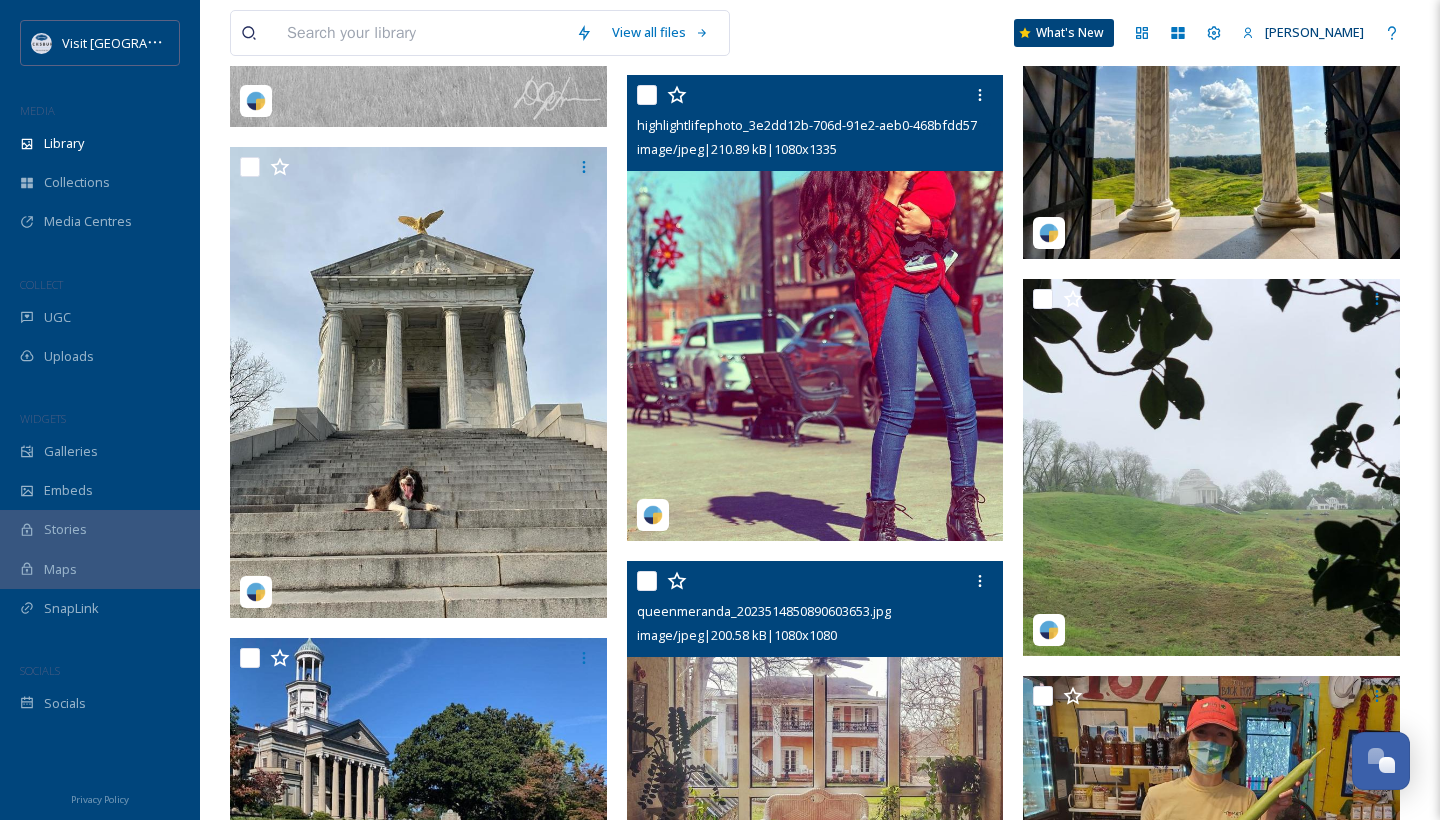 click on "image/jpeg  |  200.58 kB  |  1080  x  1080" at bounding box center (818, 635) 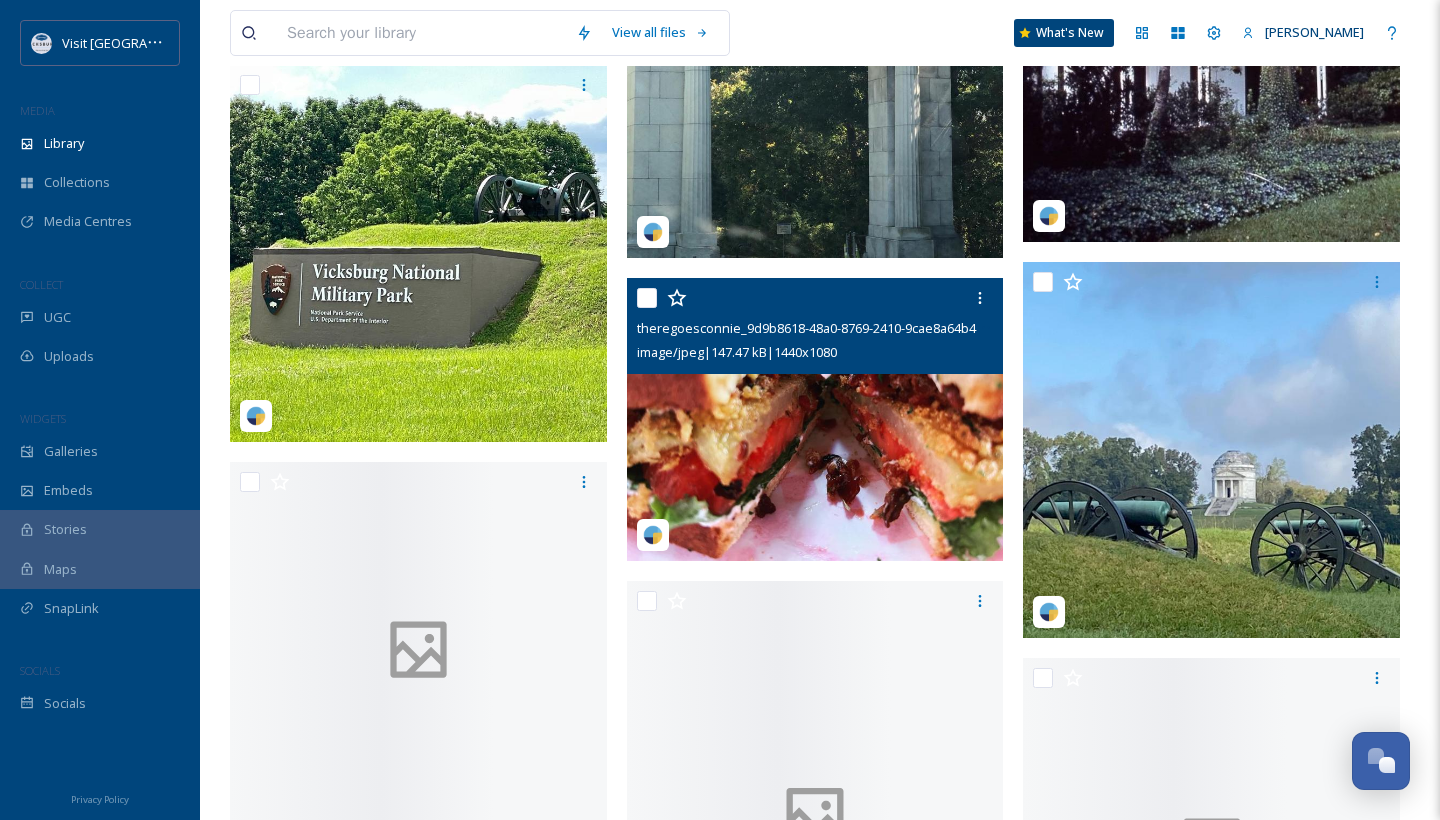scroll, scrollTop: 27426, scrollLeft: 0, axis: vertical 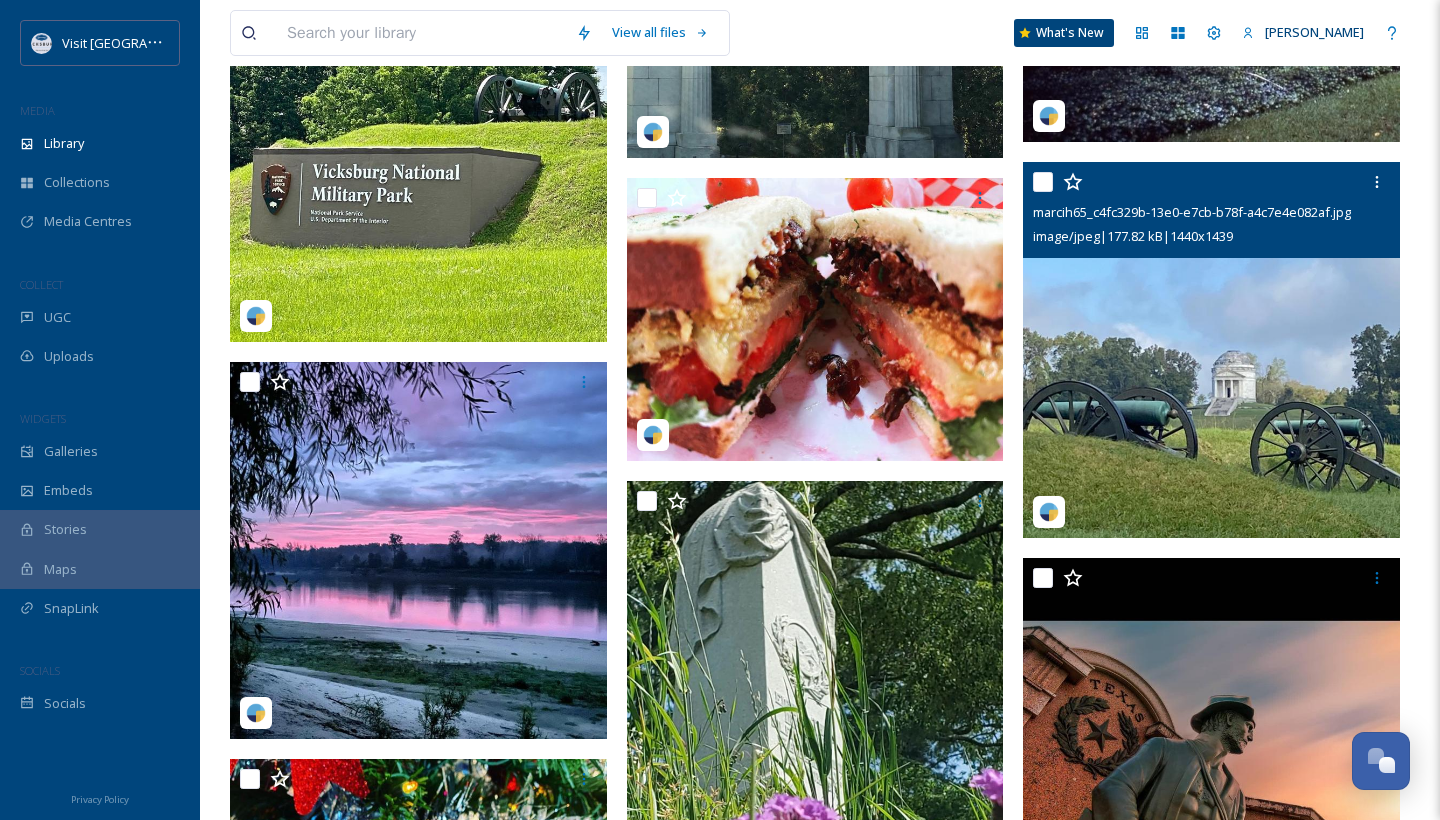 click at bounding box center [1211, 349] 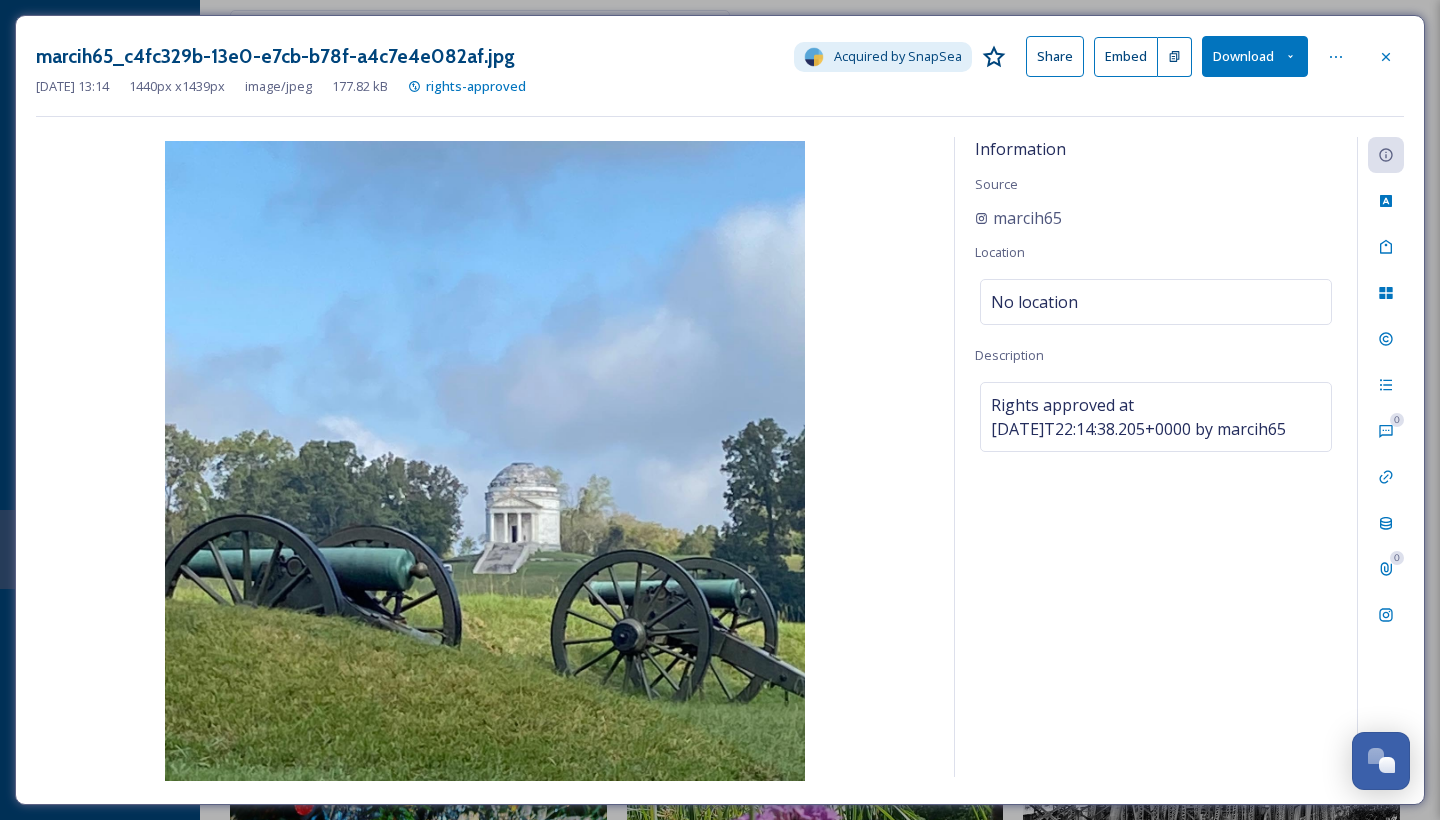click on "Download" at bounding box center [1255, 56] 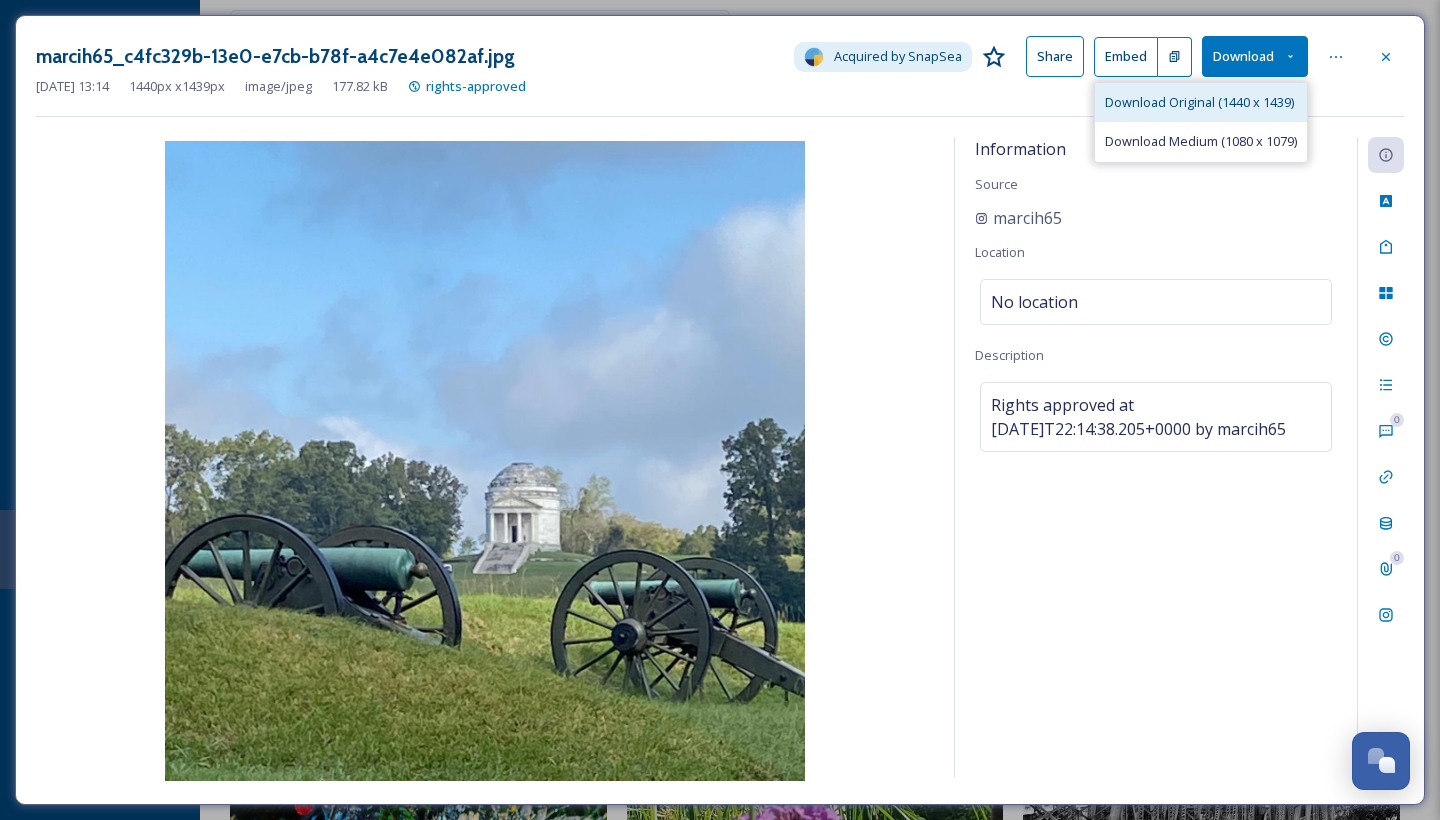 click on "Download Original (1440 x 1439)" at bounding box center [1199, 102] 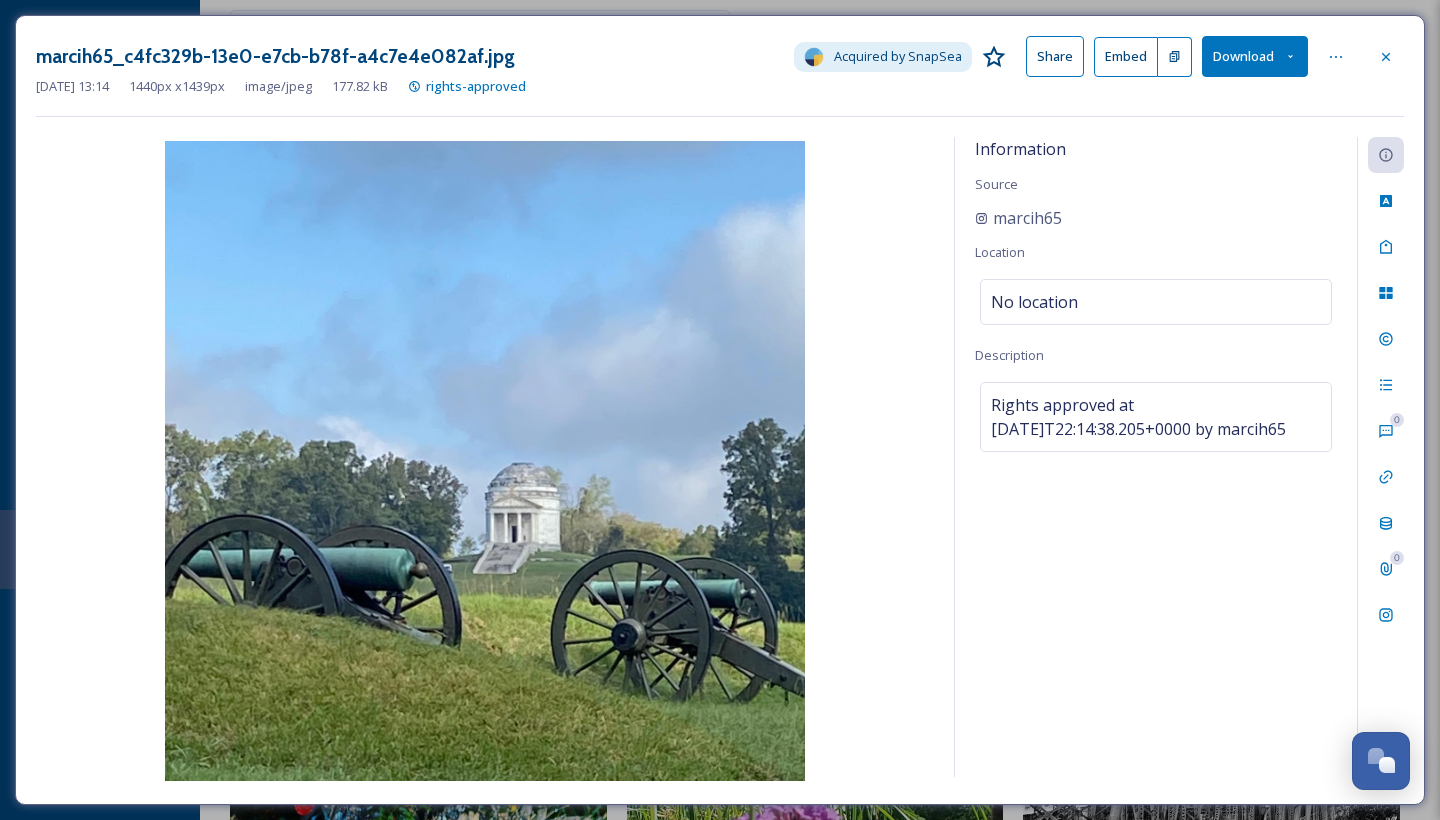 click on "Download" at bounding box center (1255, 56) 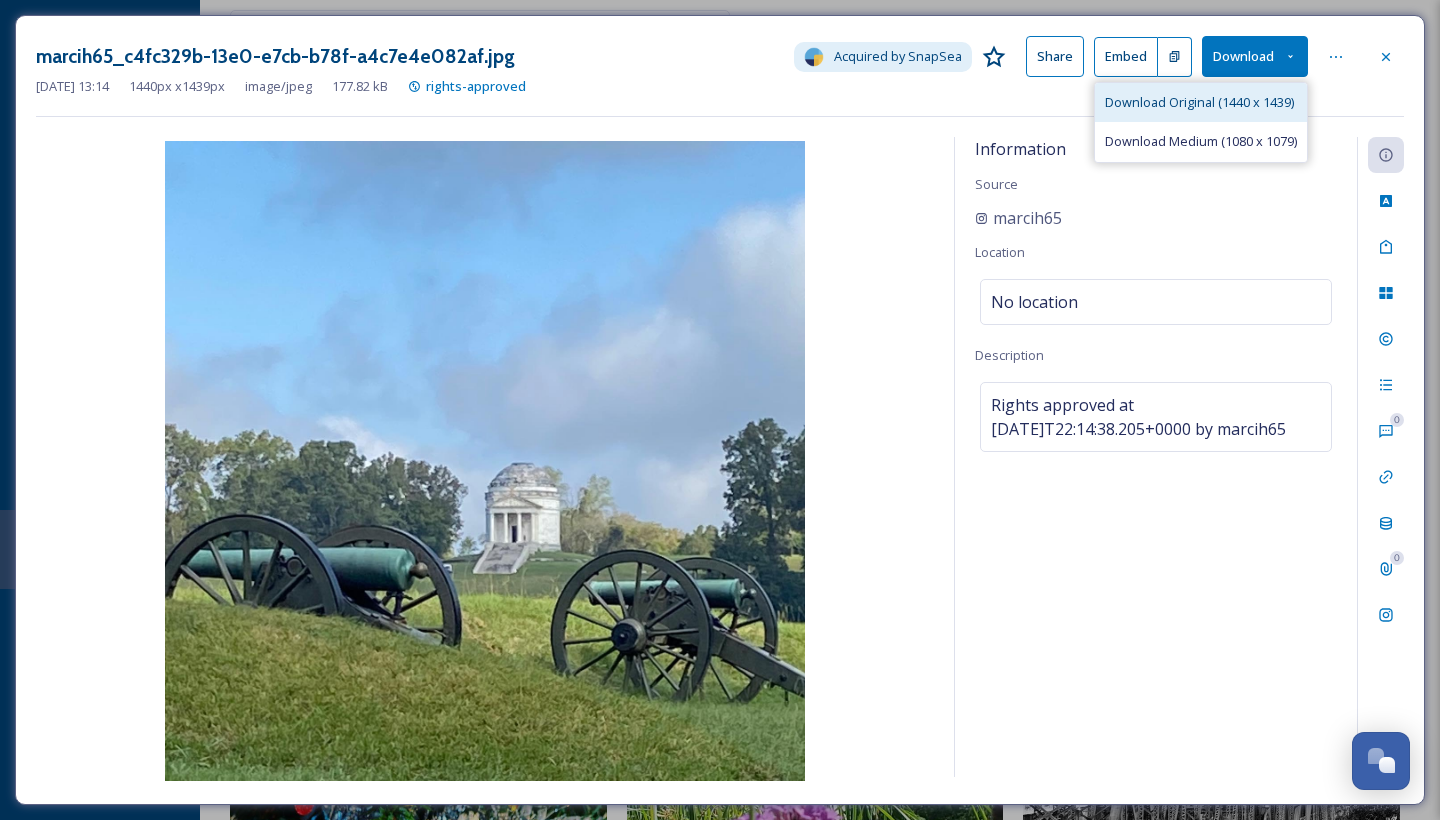 click on "Download Original (1440 x 1439)" at bounding box center [1199, 102] 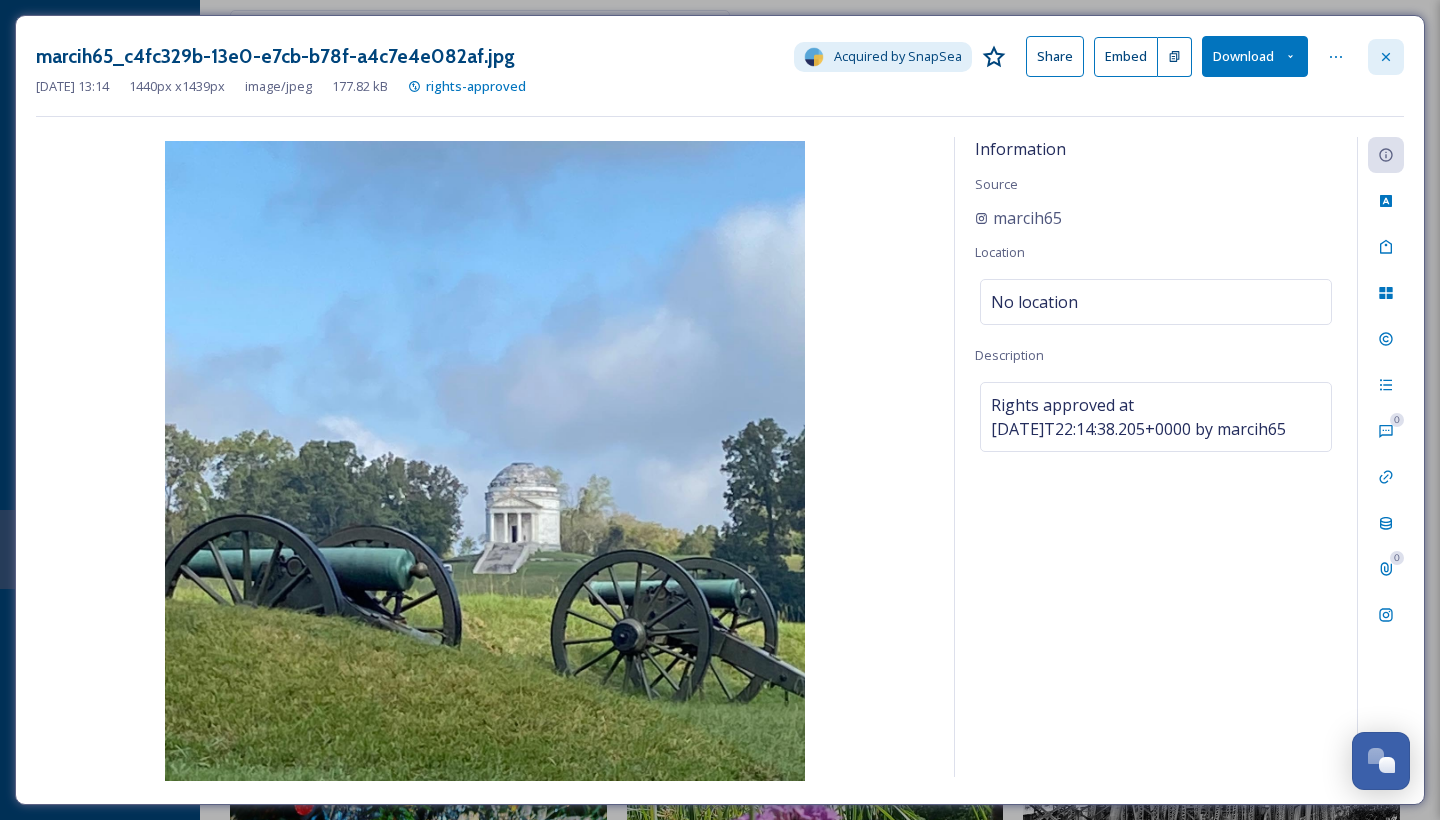 click 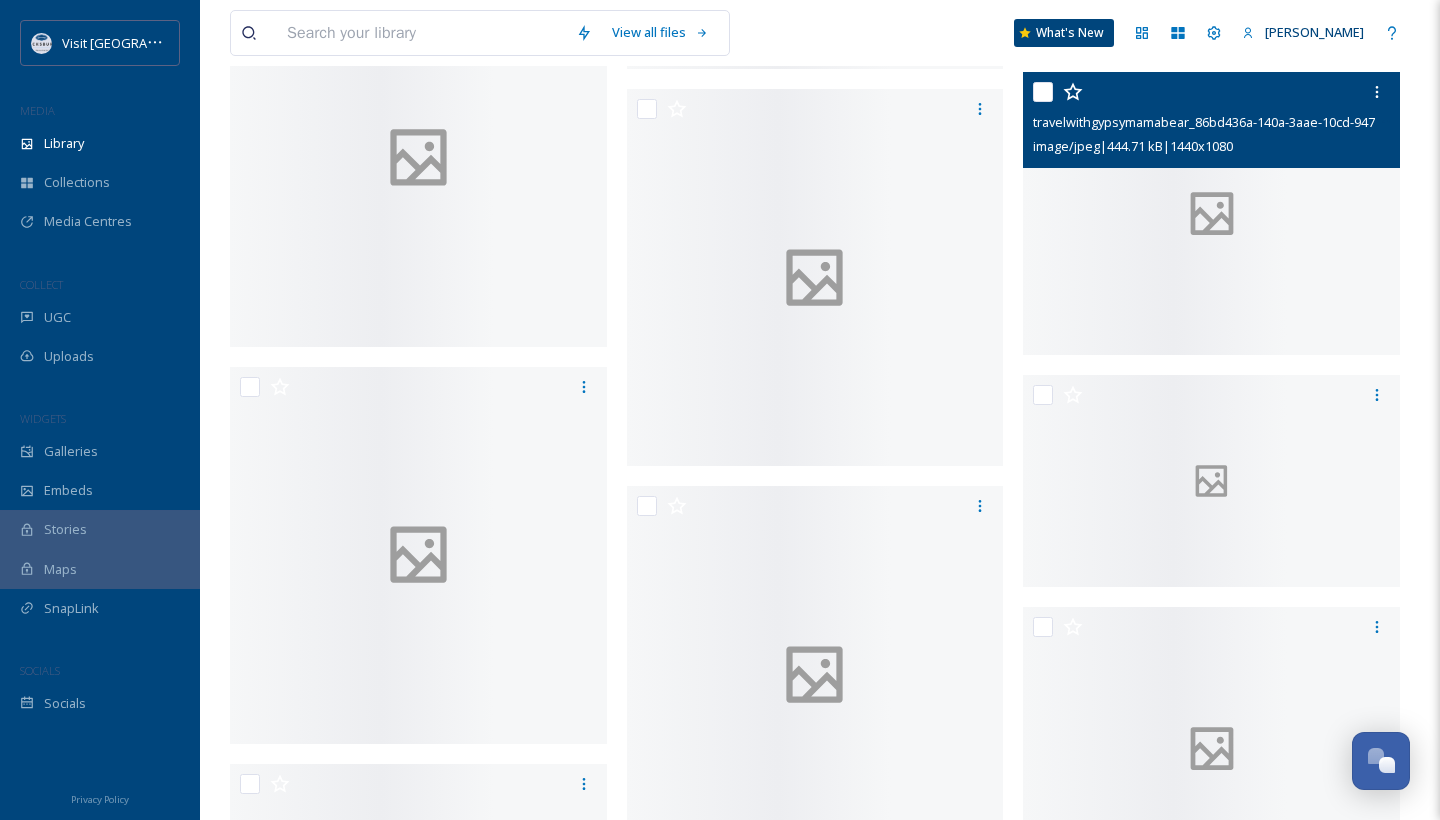 scroll, scrollTop: 28664, scrollLeft: 0, axis: vertical 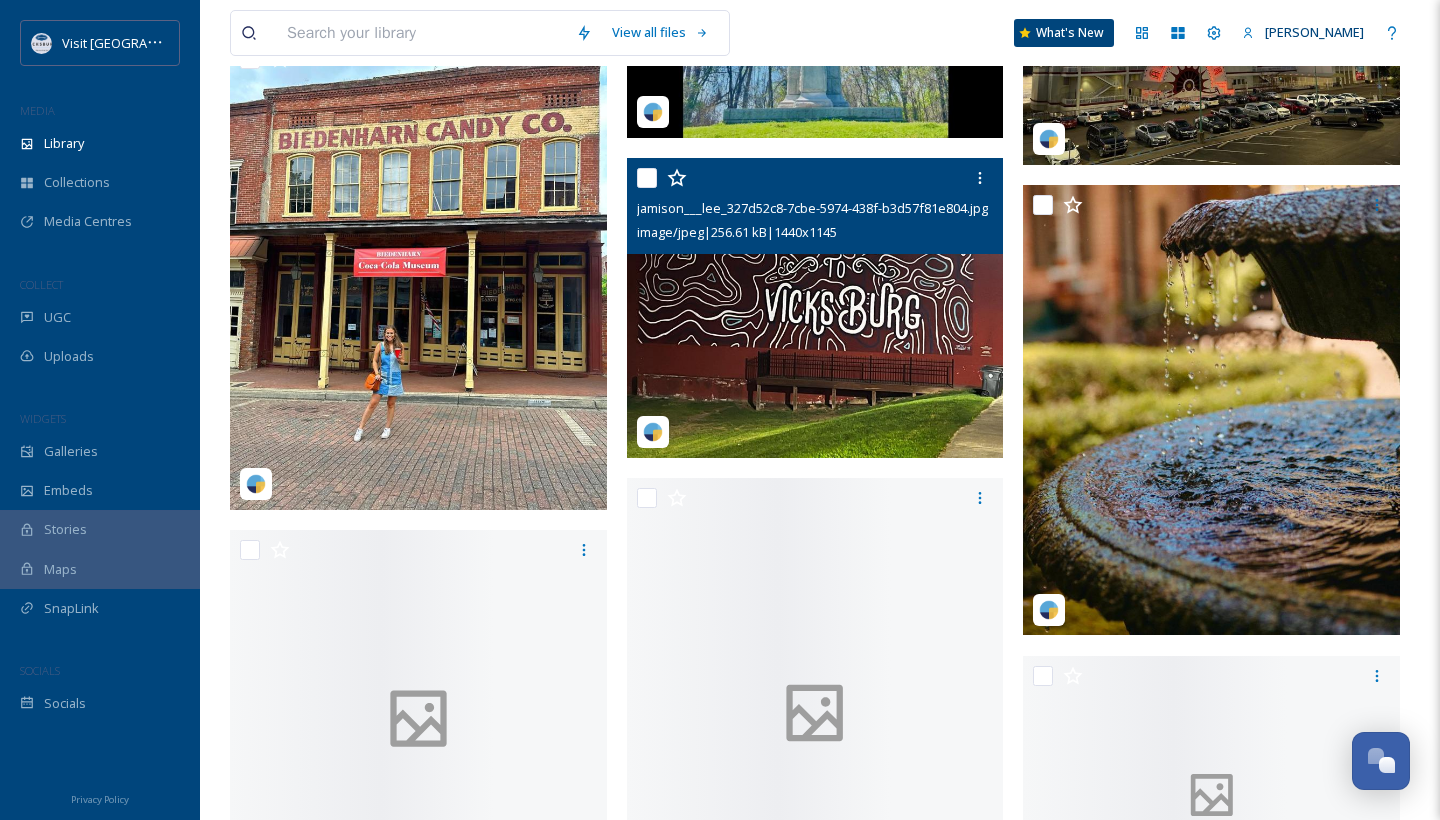 click at bounding box center (815, 308) 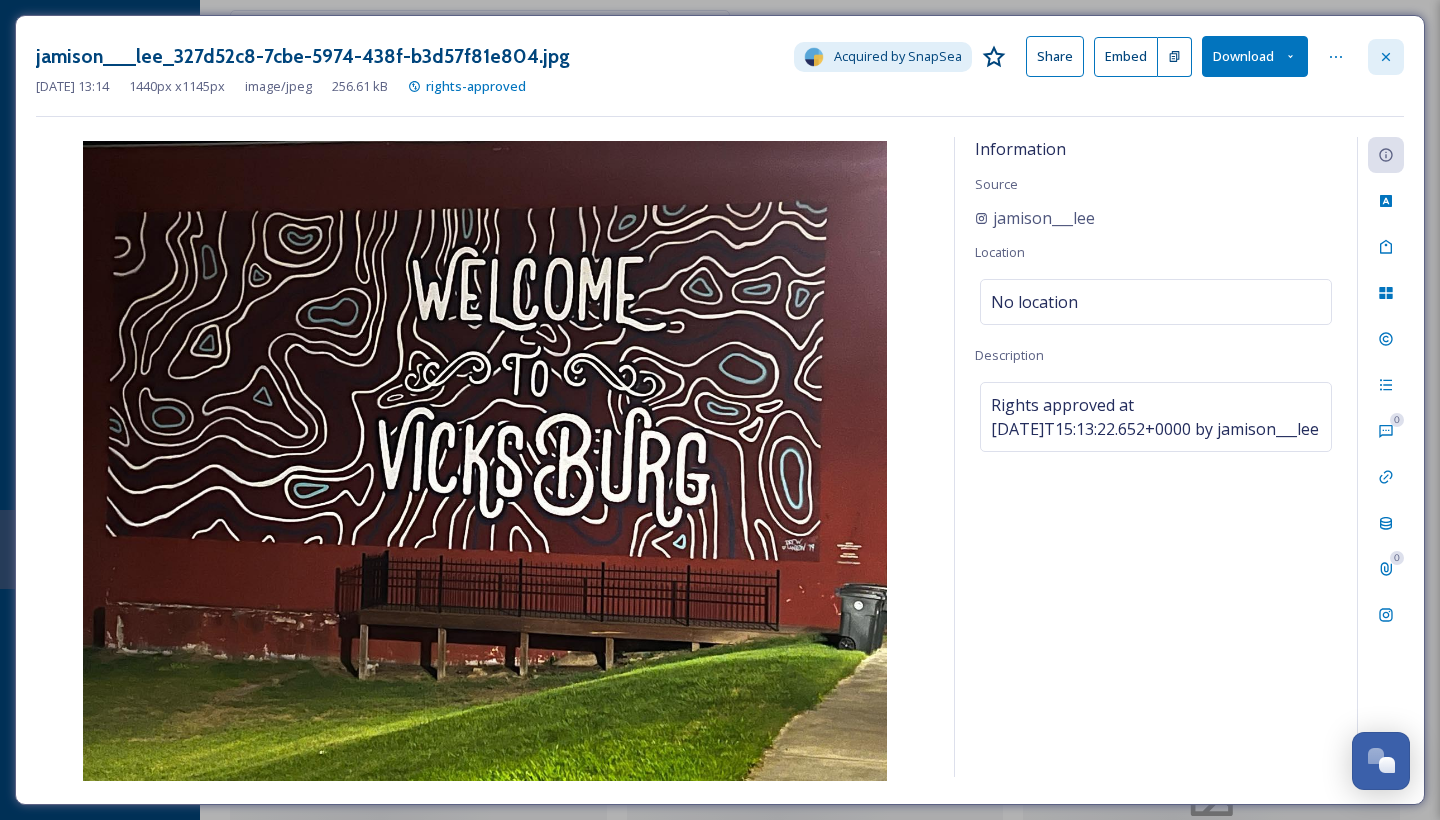 click 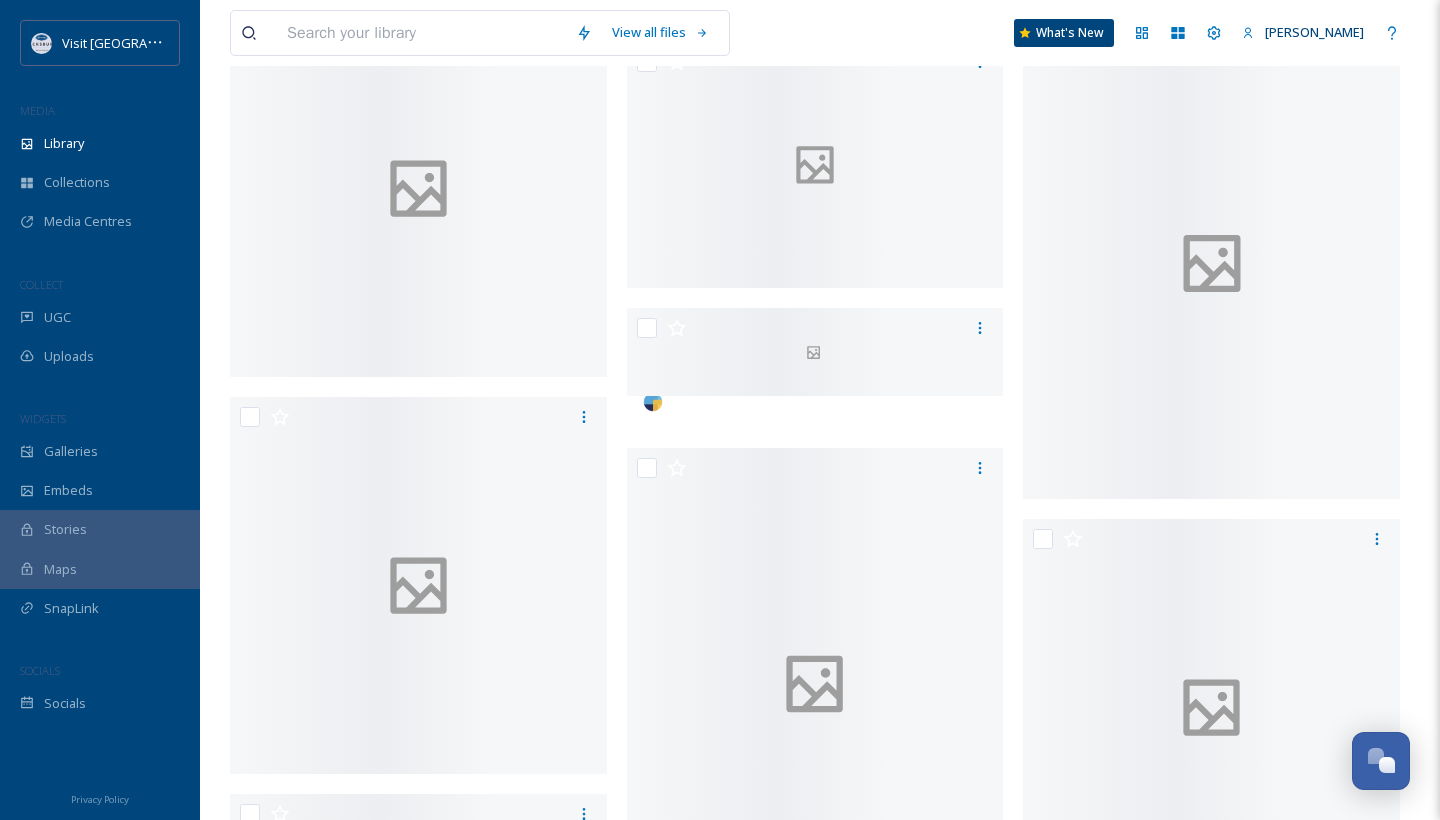 scroll, scrollTop: 30644, scrollLeft: 0, axis: vertical 